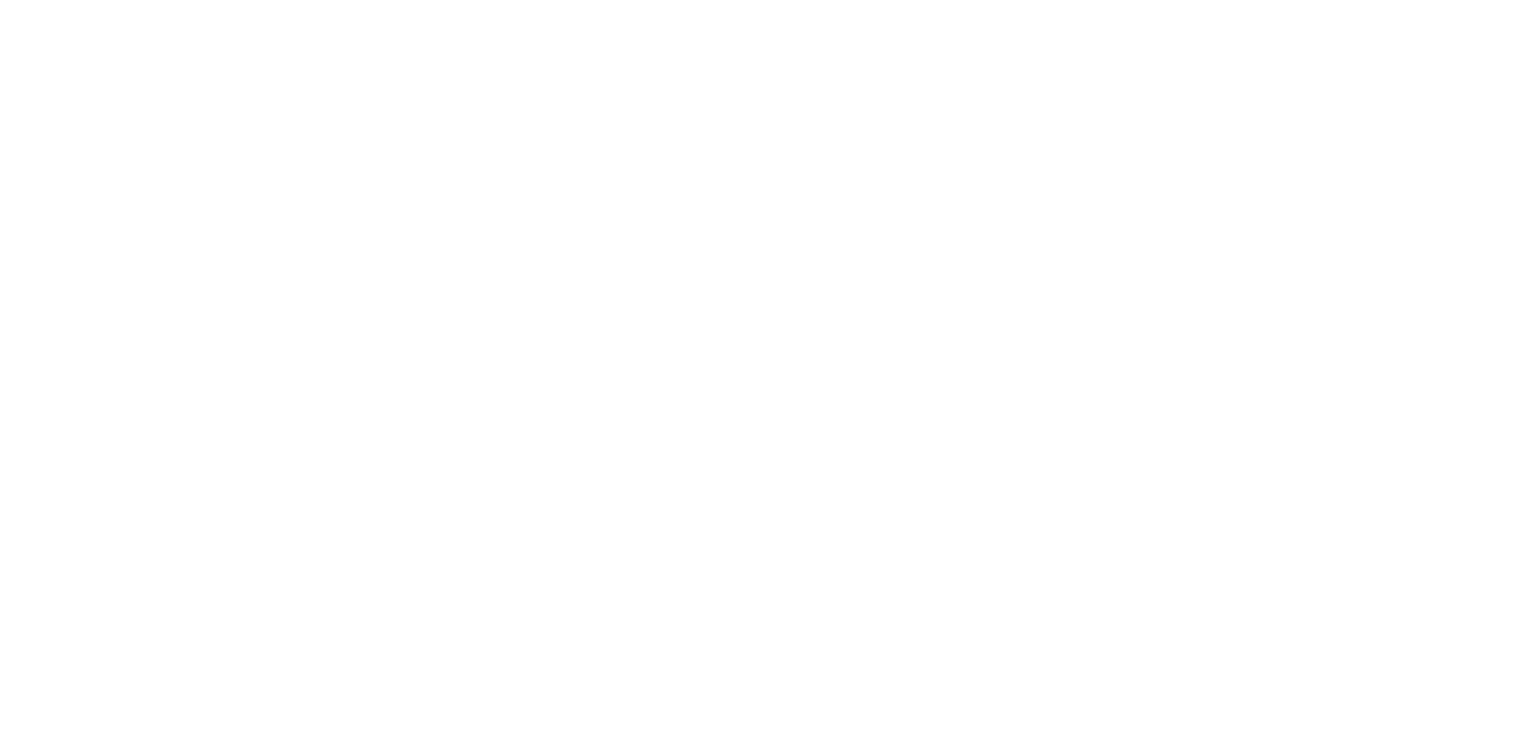 scroll, scrollTop: 0, scrollLeft: 0, axis: both 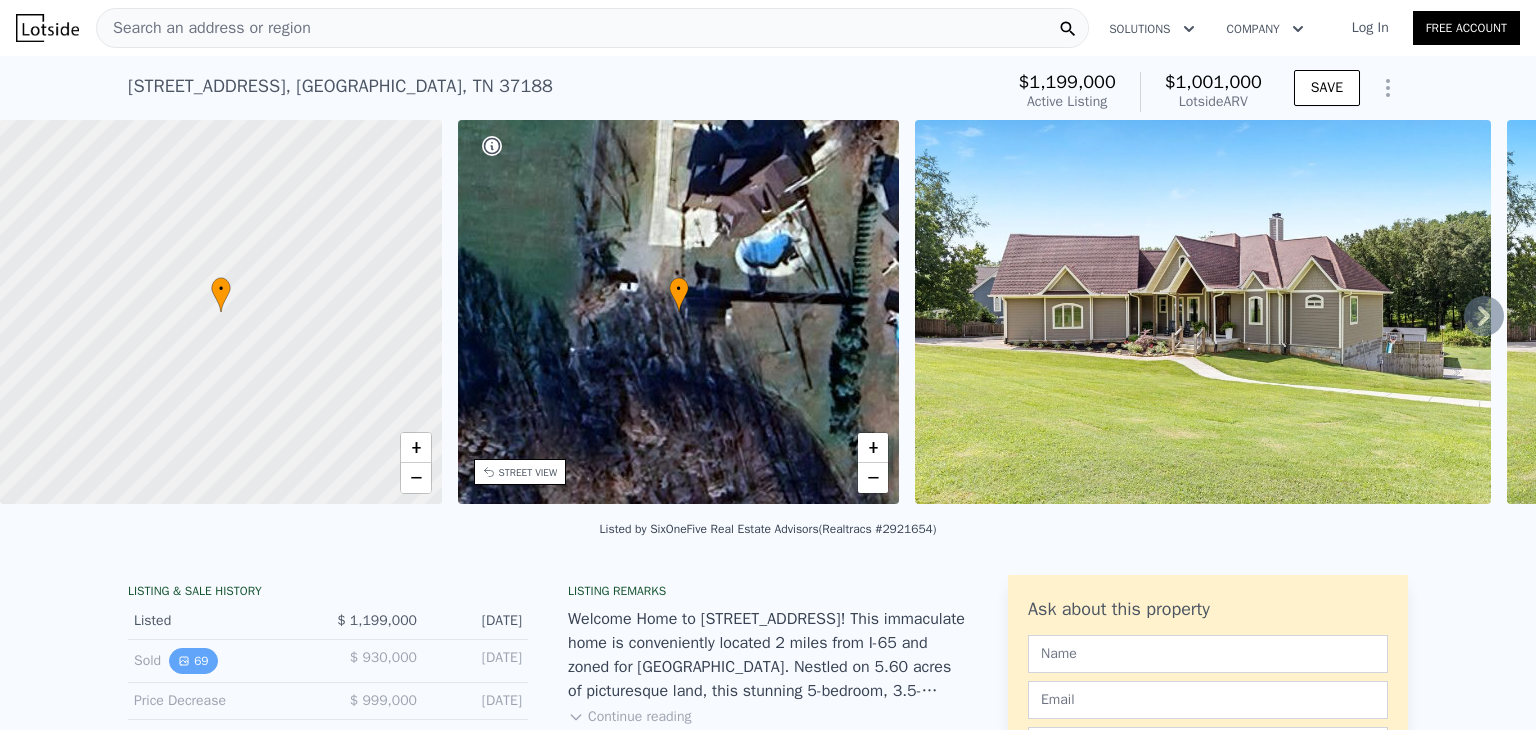 click on "69" at bounding box center [193, 661] 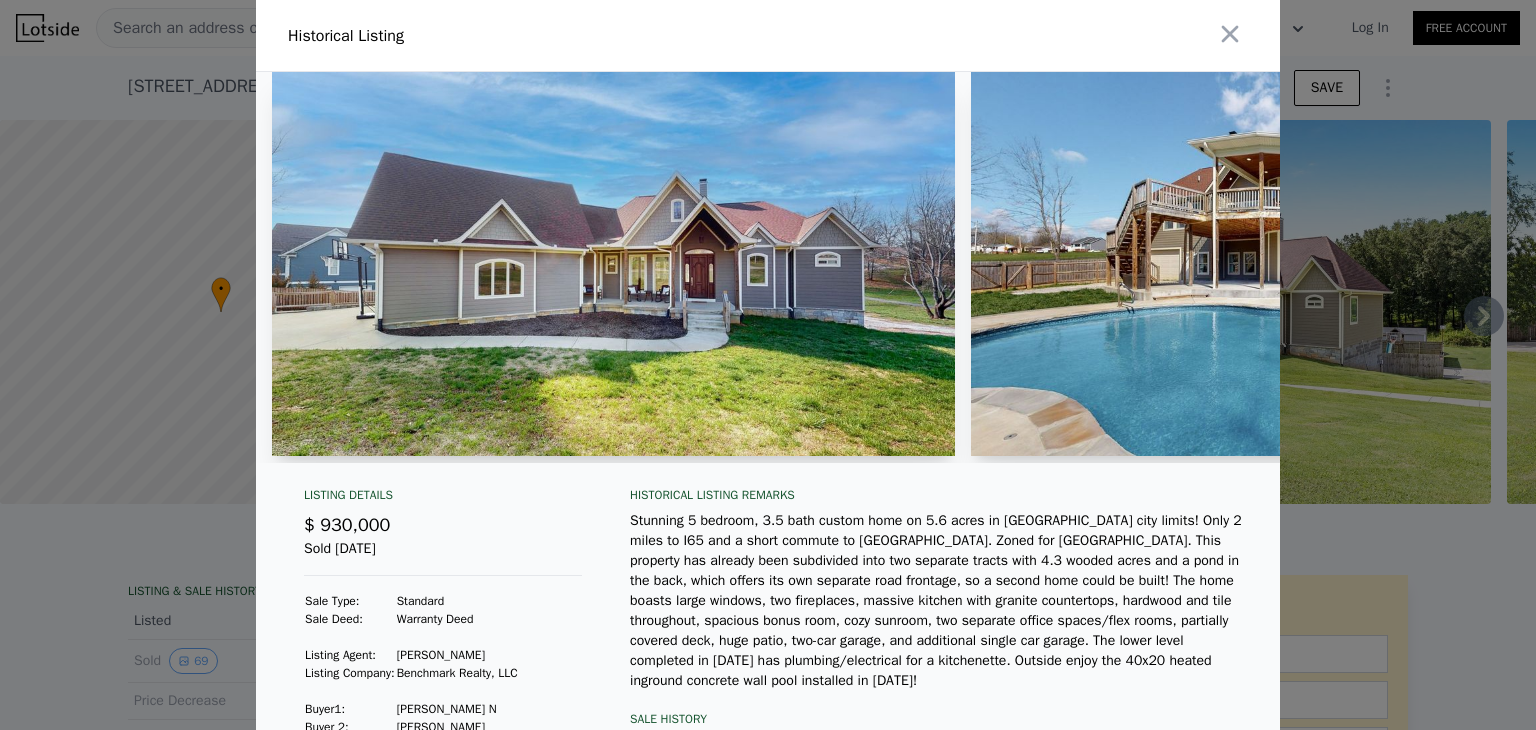 click at bounding box center (1312, 264) 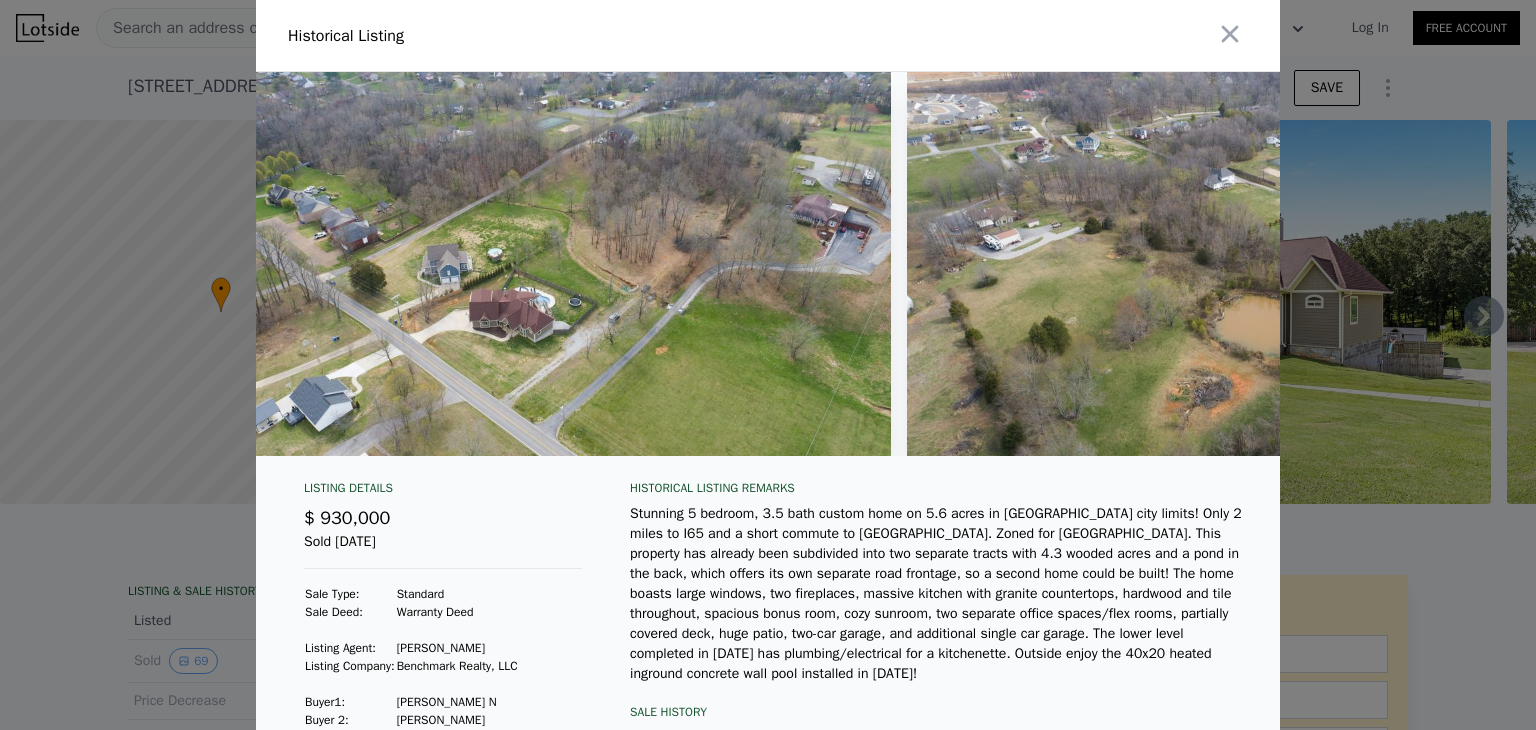 scroll, scrollTop: 0, scrollLeft: 46729, axis: horizontal 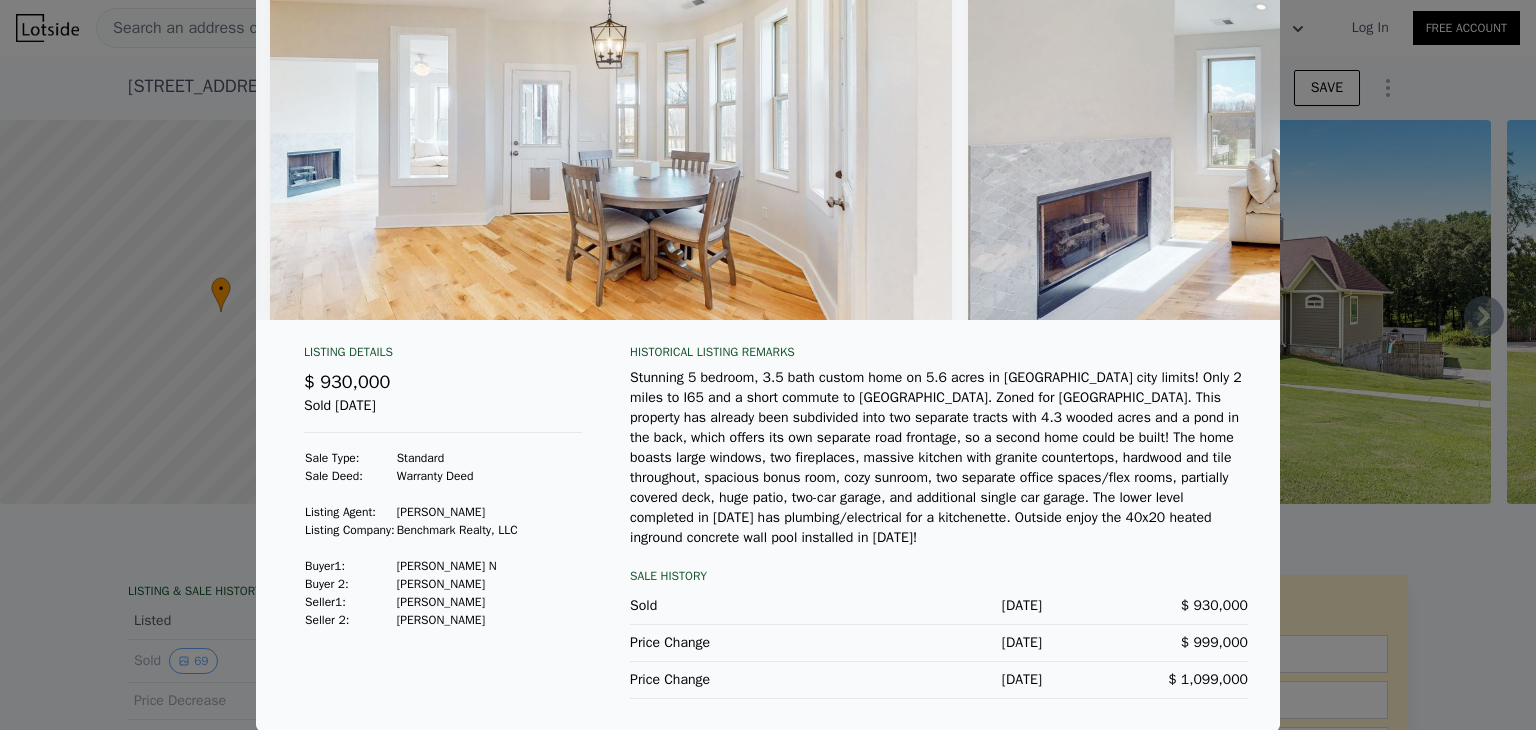 click at bounding box center [611, 128] 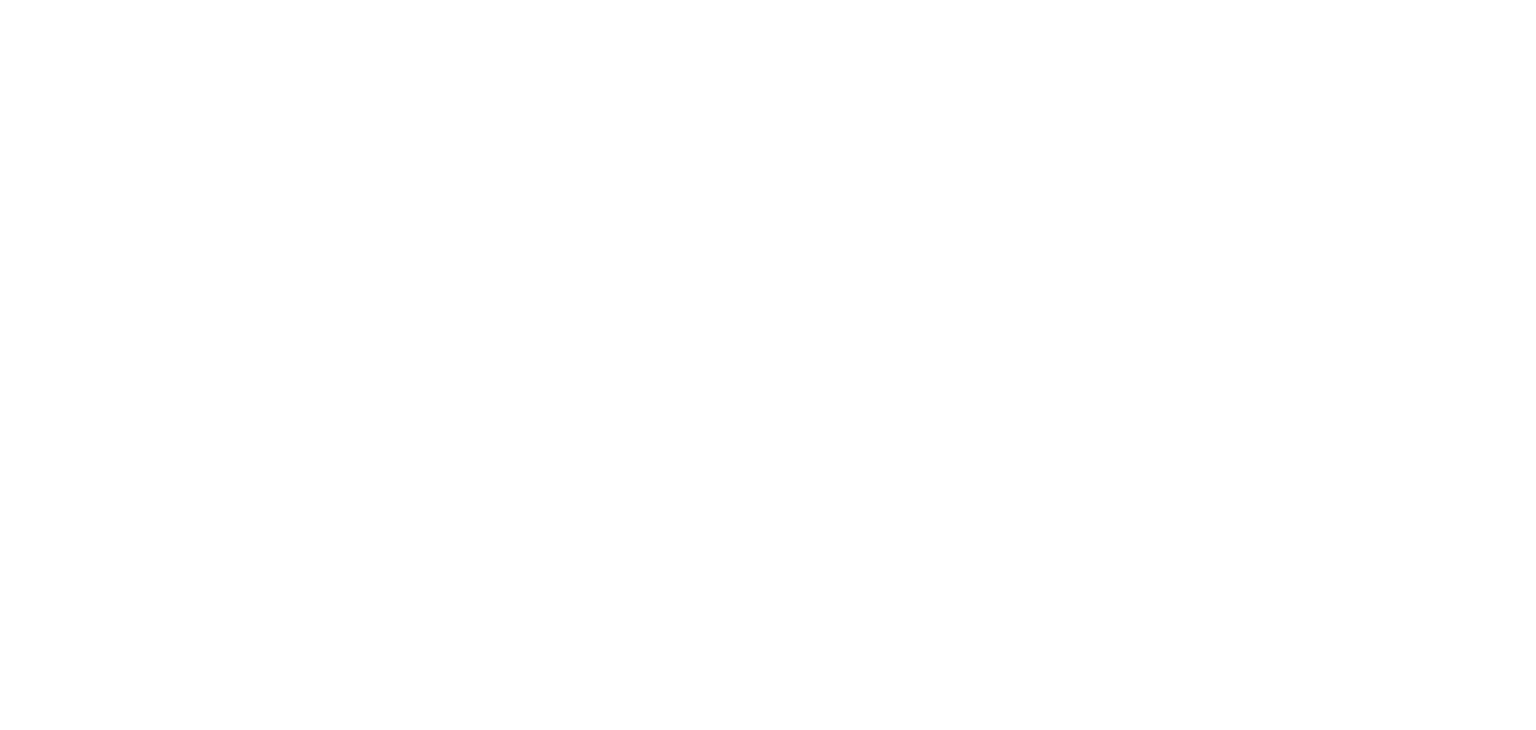 scroll, scrollTop: 0, scrollLeft: 0, axis: both 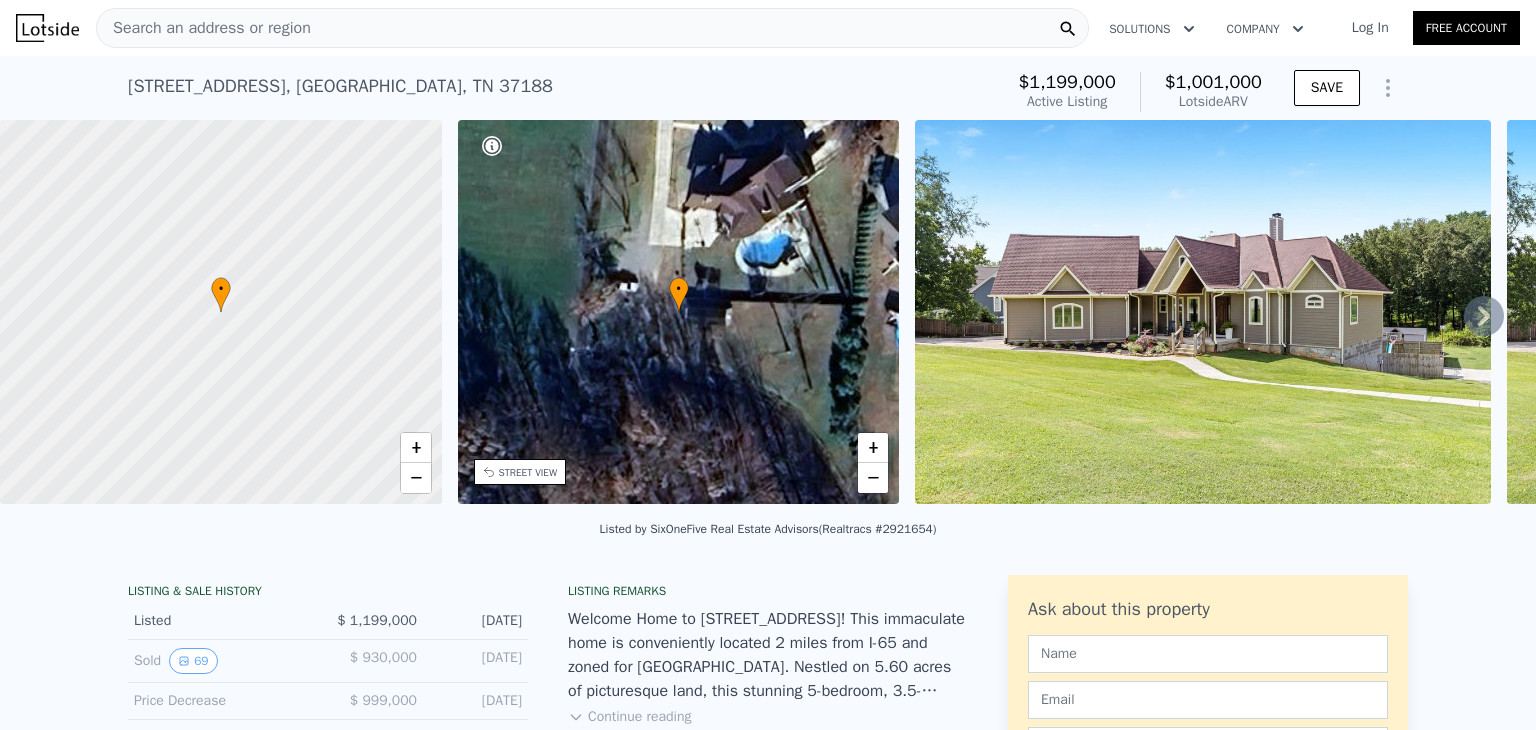 click on "LISTING & SALE HISTORY Listed $ 1,199,000 Jun 21, 2025 Sold 69 $ 930,000 Jul 23, 2023 Price Decrease $ 999,000 Jul 23, 2023 Listed $ 1,099,000 Mar 19, 2023 Sold 37 $ 550,000 Apr 28, 2020 Price Decrease $ 525,000 Apr 28, 2020 Listed $ 599,900 Mar 24, 2020  Show more history Rent Sale Rent over time Price per Square Foot 1Y 3Y 10Y Max 2024 2024 2025 2025 2025 $1.21 $1.245 $1.28 $1.315 $1.35 $1.385 $1.42 $1.455 $1.5 Robertson Co. White House Metro Houses Median Sale Price per Square Foot 1Y 3Y 10Y Max 2013 2014 2015 2016 2018 2019 2020 2021 2023 2024 $46 $76 $106 $136 $166 $196 $226 $281 Robertson Co. White House Zip Sale Loan history from public records Conventional 6.69% $714,000 7/25/2023 Conventional 3.6% $495,000 4/30/2020 Estimated Equity 42% equity $1,199,000 Value $930,000 Last Sale $269,000 Appreciation $698,781 Principal $714,000 Initial Loan $15,219 Paid Down $500,219 Equity Listing remarks  Continue reading   Property details Finished Sqft 4,589 Unfinished Sqft 2,405 Bedrooms 5 Bathrooms 3.5 2019 2" at bounding box center [768, 1132] 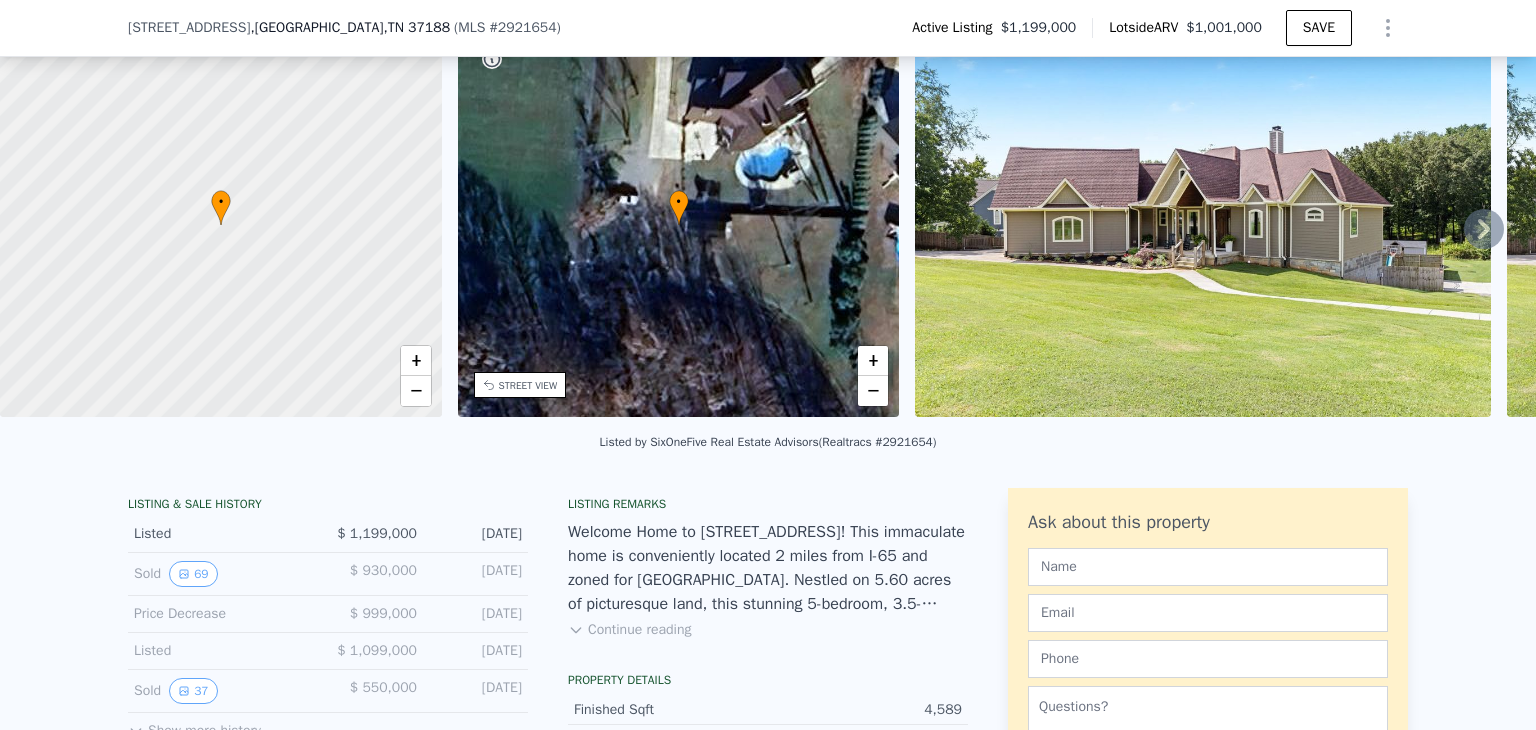 scroll, scrollTop: 192, scrollLeft: 0, axis: vertical 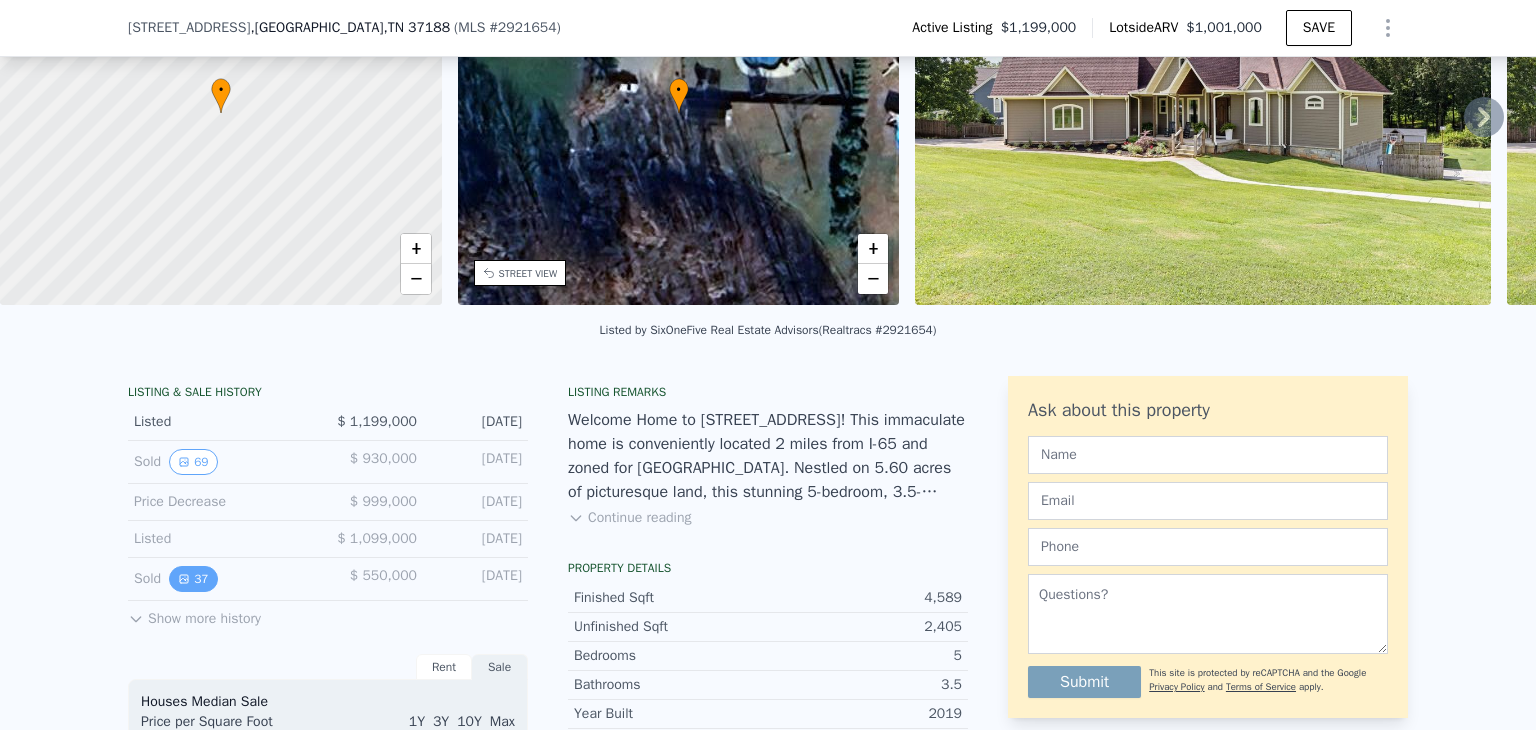 click on "37" at bounding box center [193, 579] 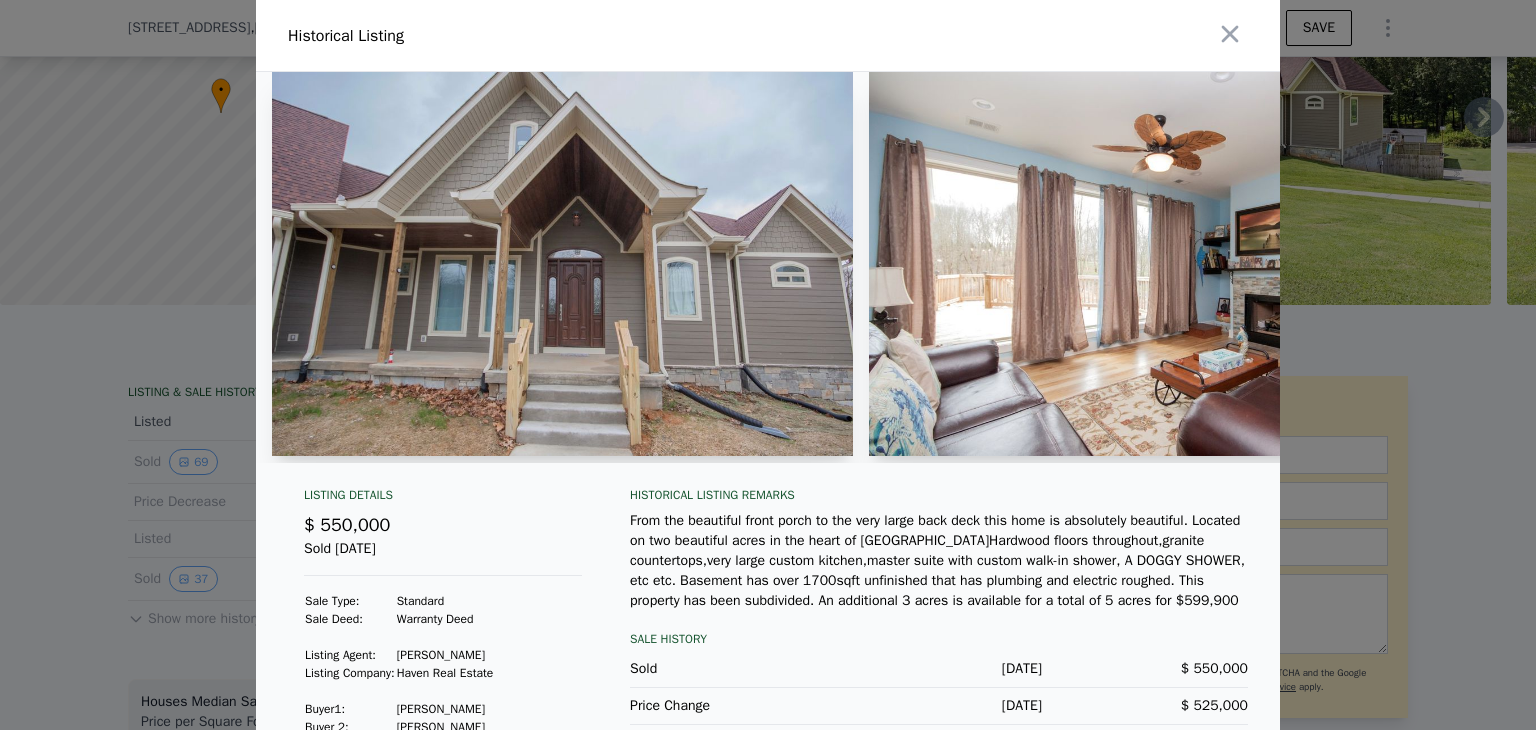 type 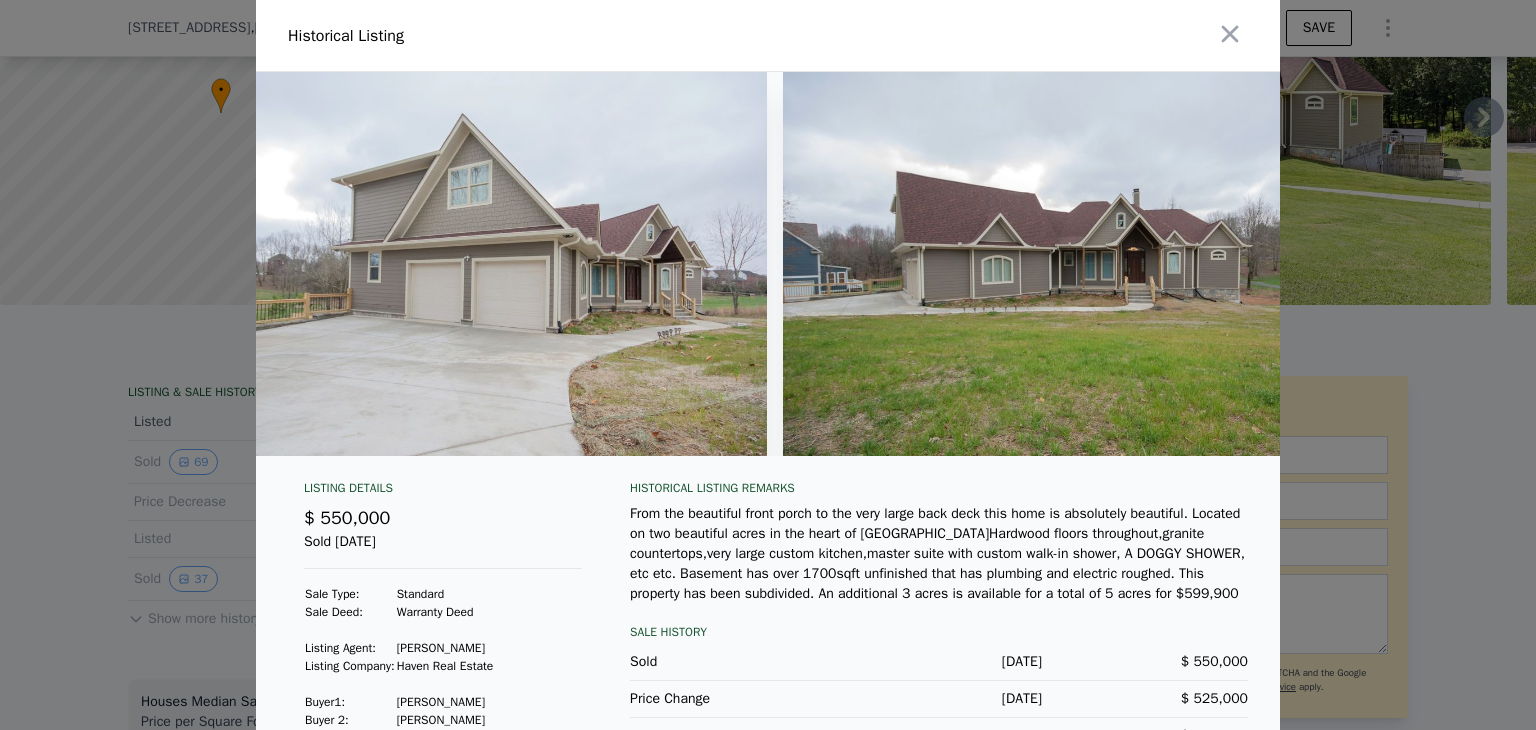 scroll, scrollTop: 0, scrollLeft: 20160, axis: horizontal 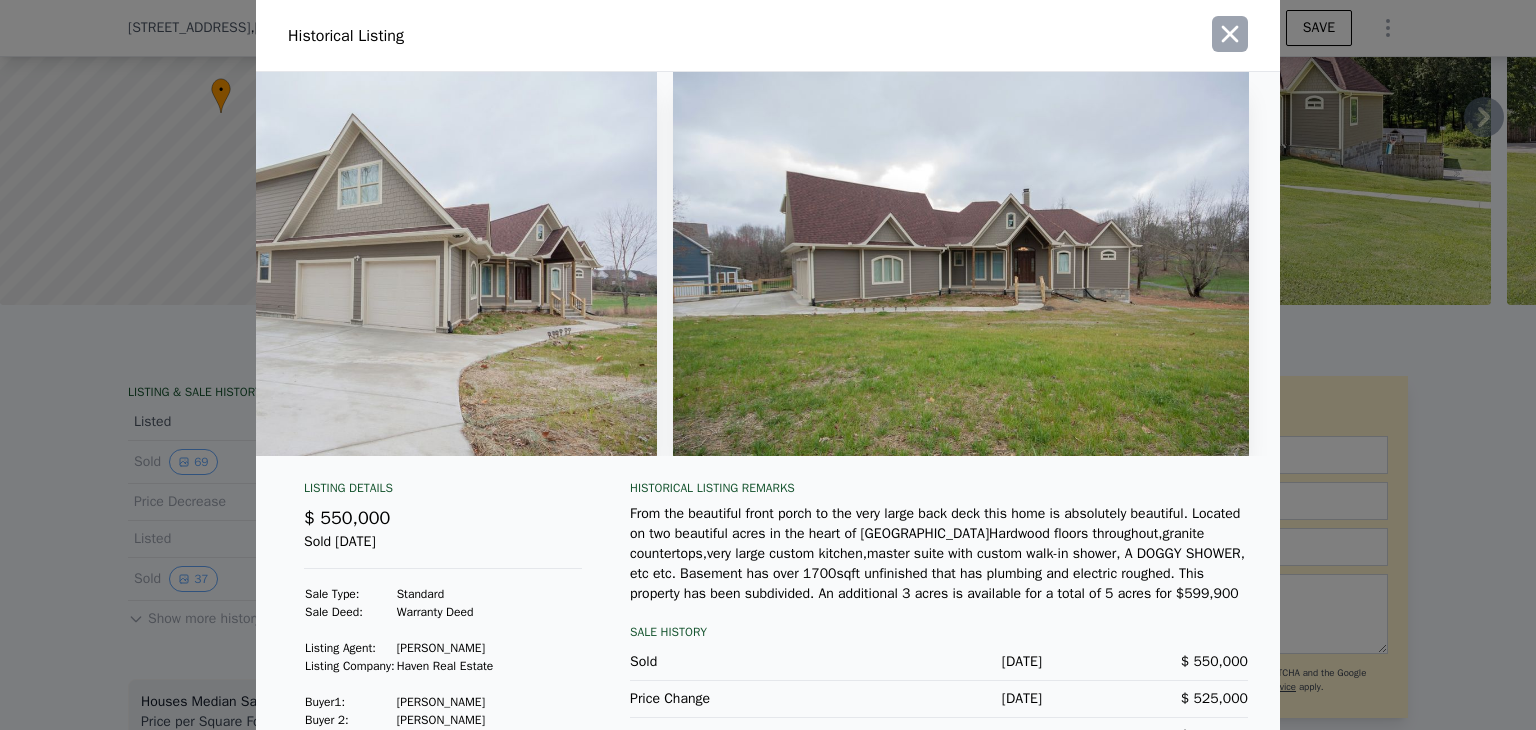 click 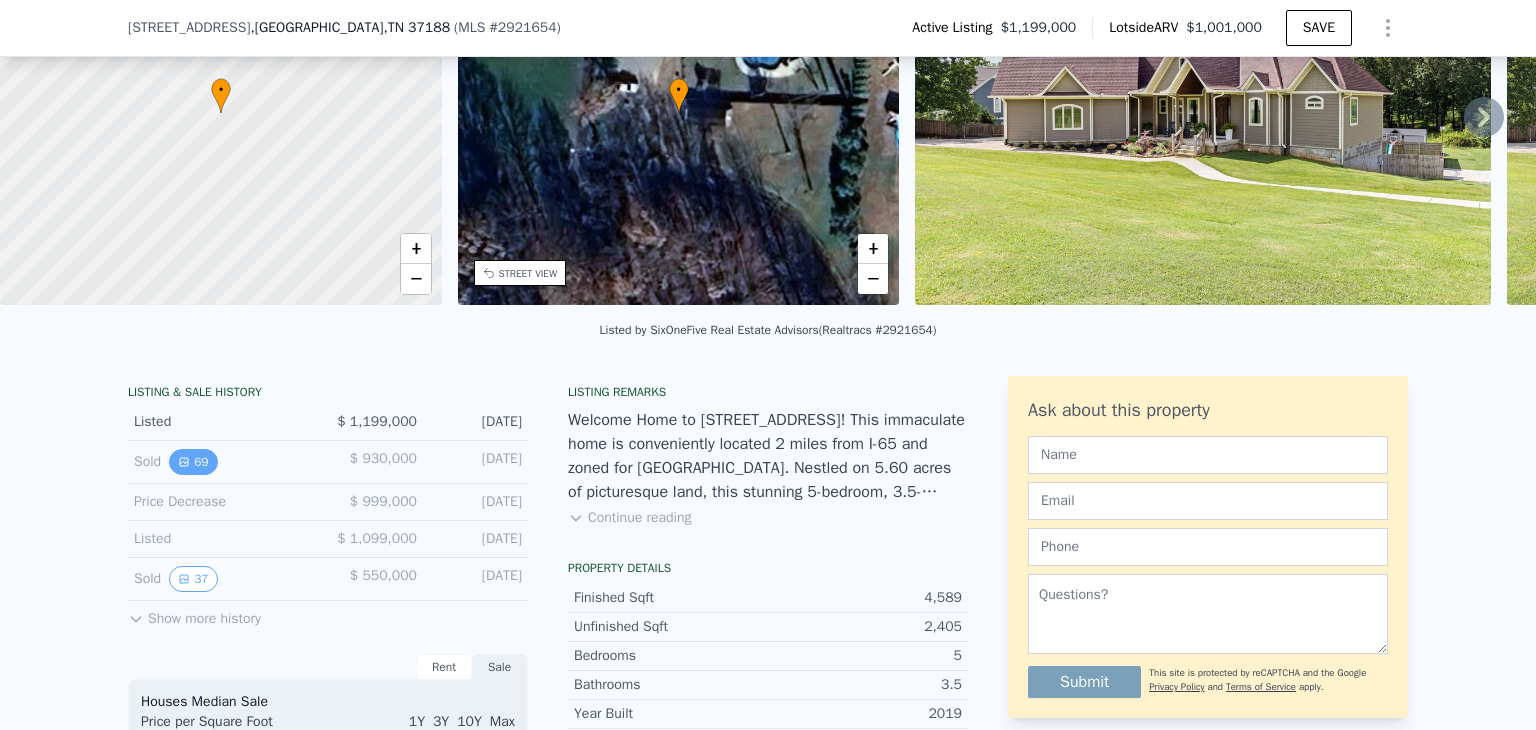 click on "69" at bounding box center (193, 462) 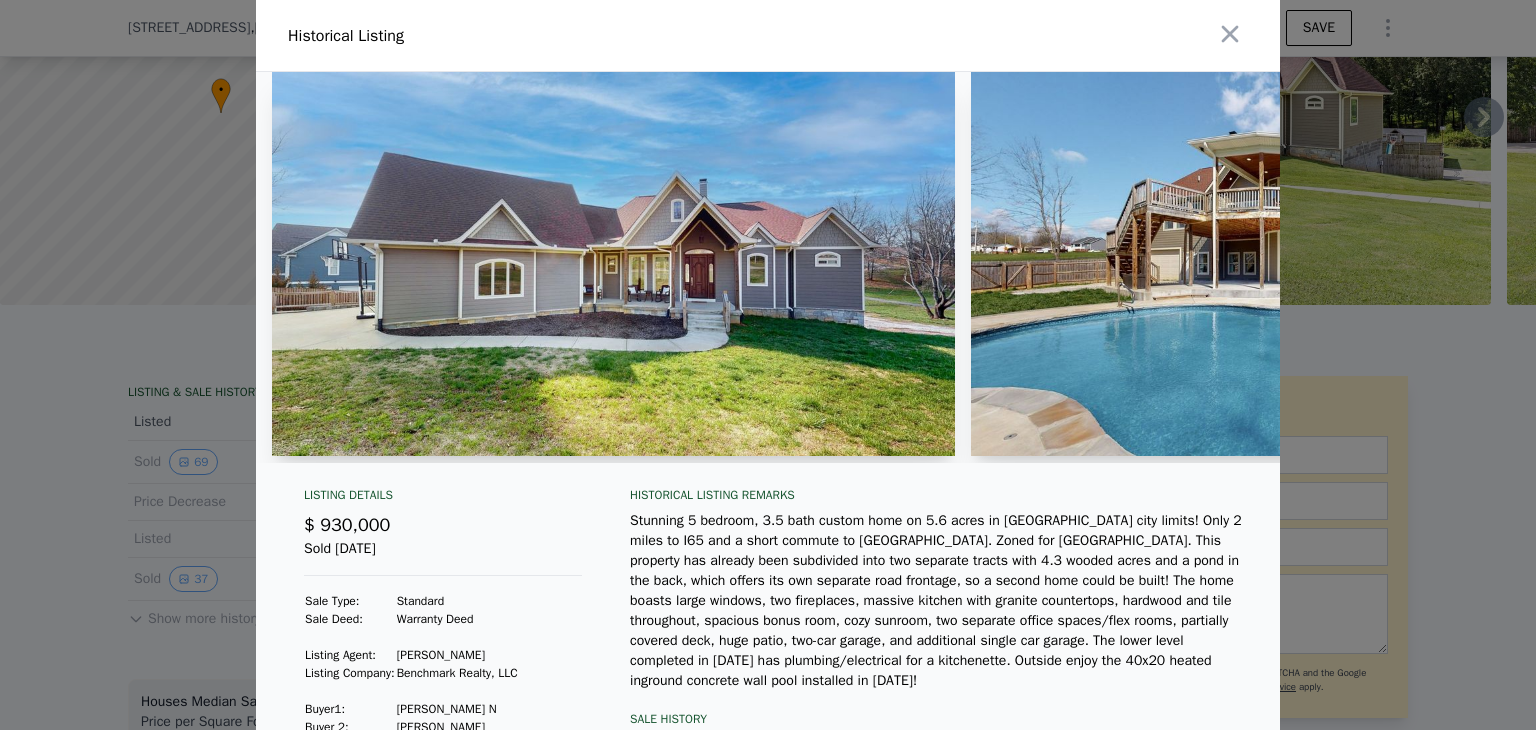 type 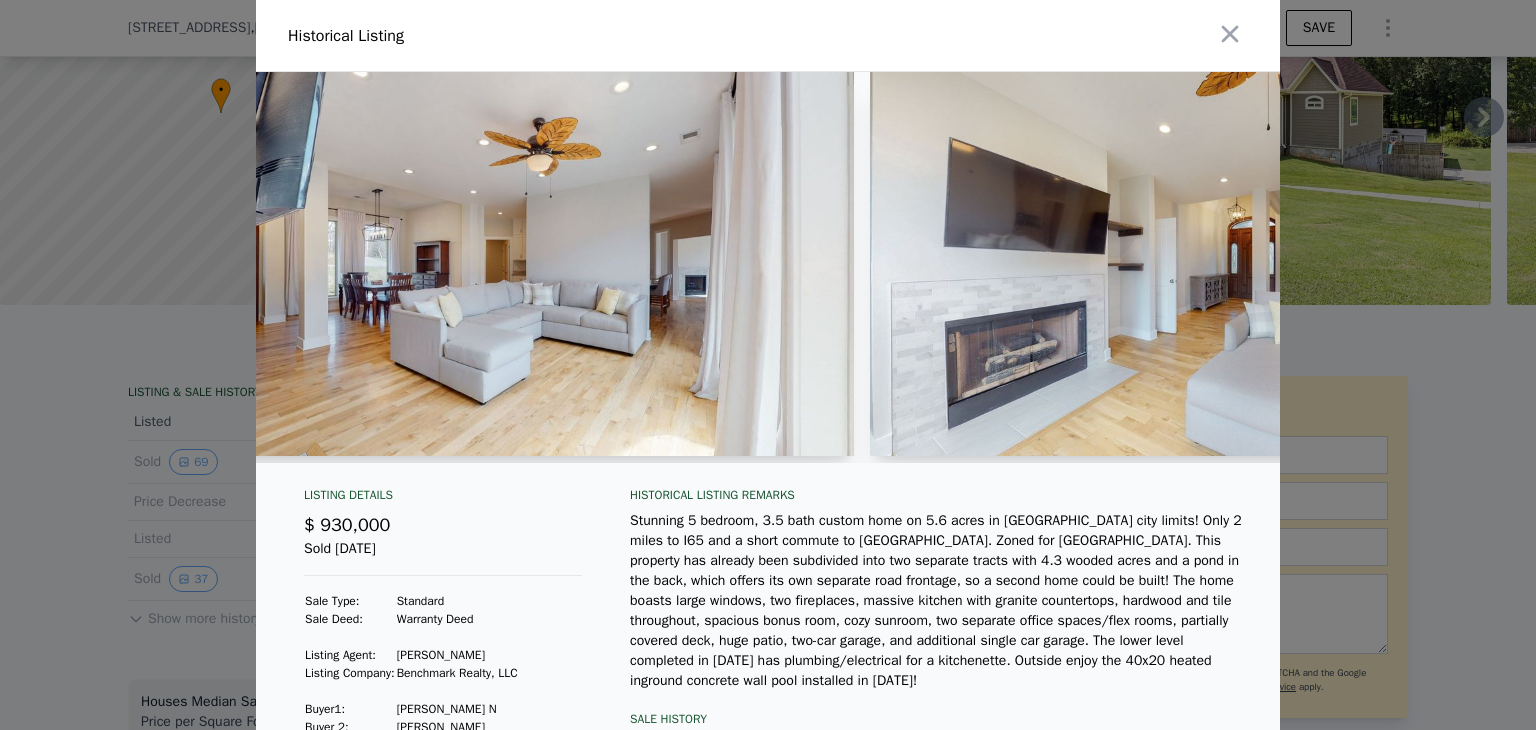 scroll, scrollTop: 0, scrollLeft: 8360, axis: horizontal 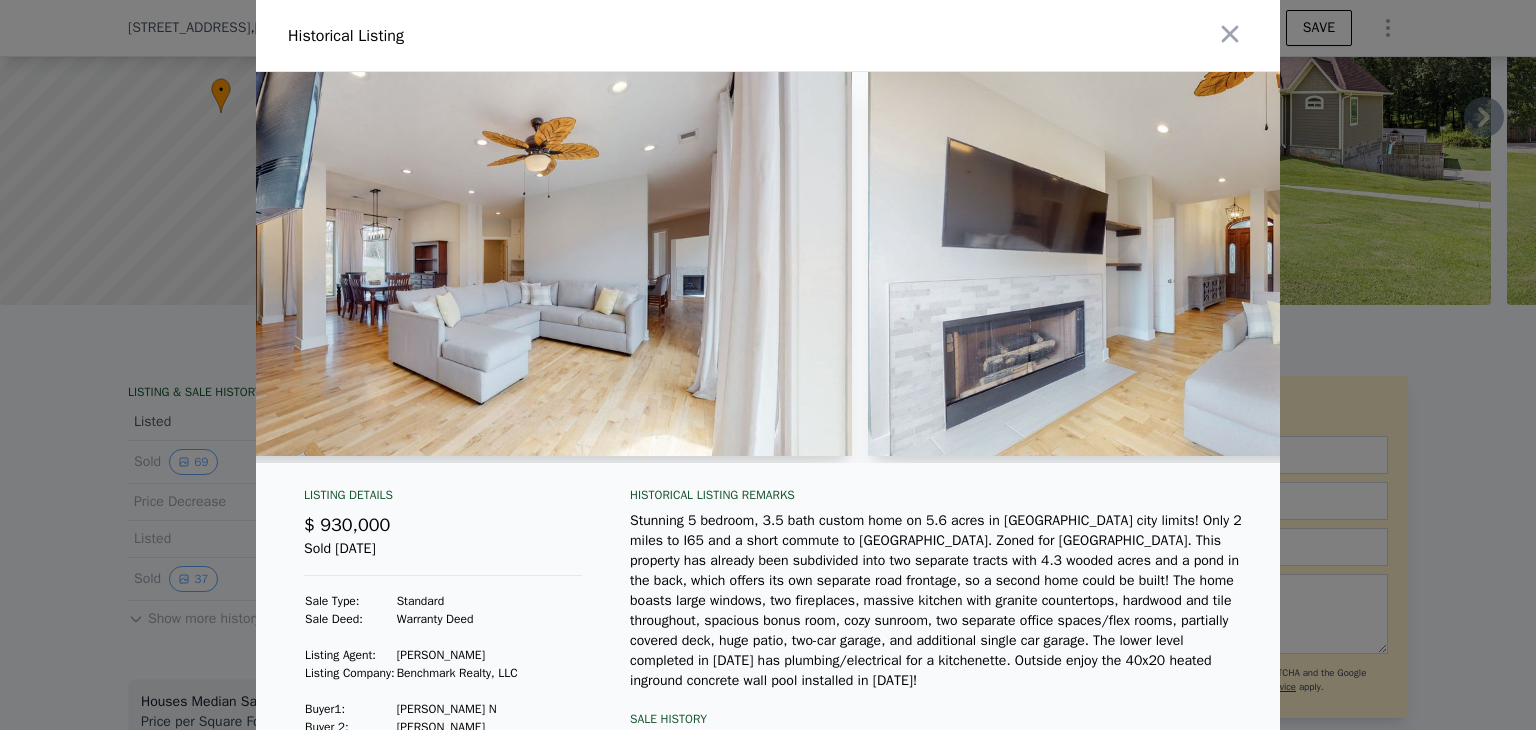 click at bounding box center (1209, 264) 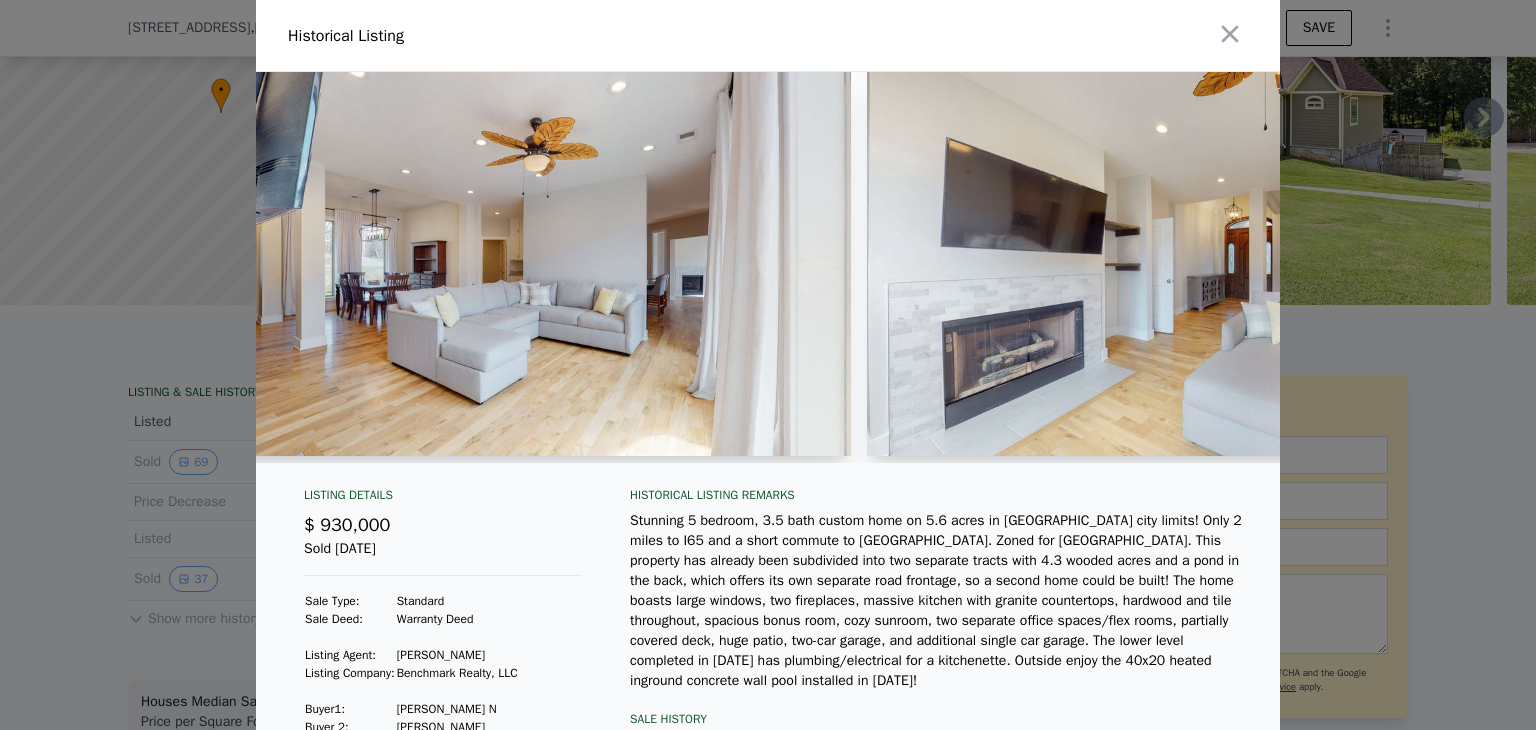 click at bounding box center (509, 264) 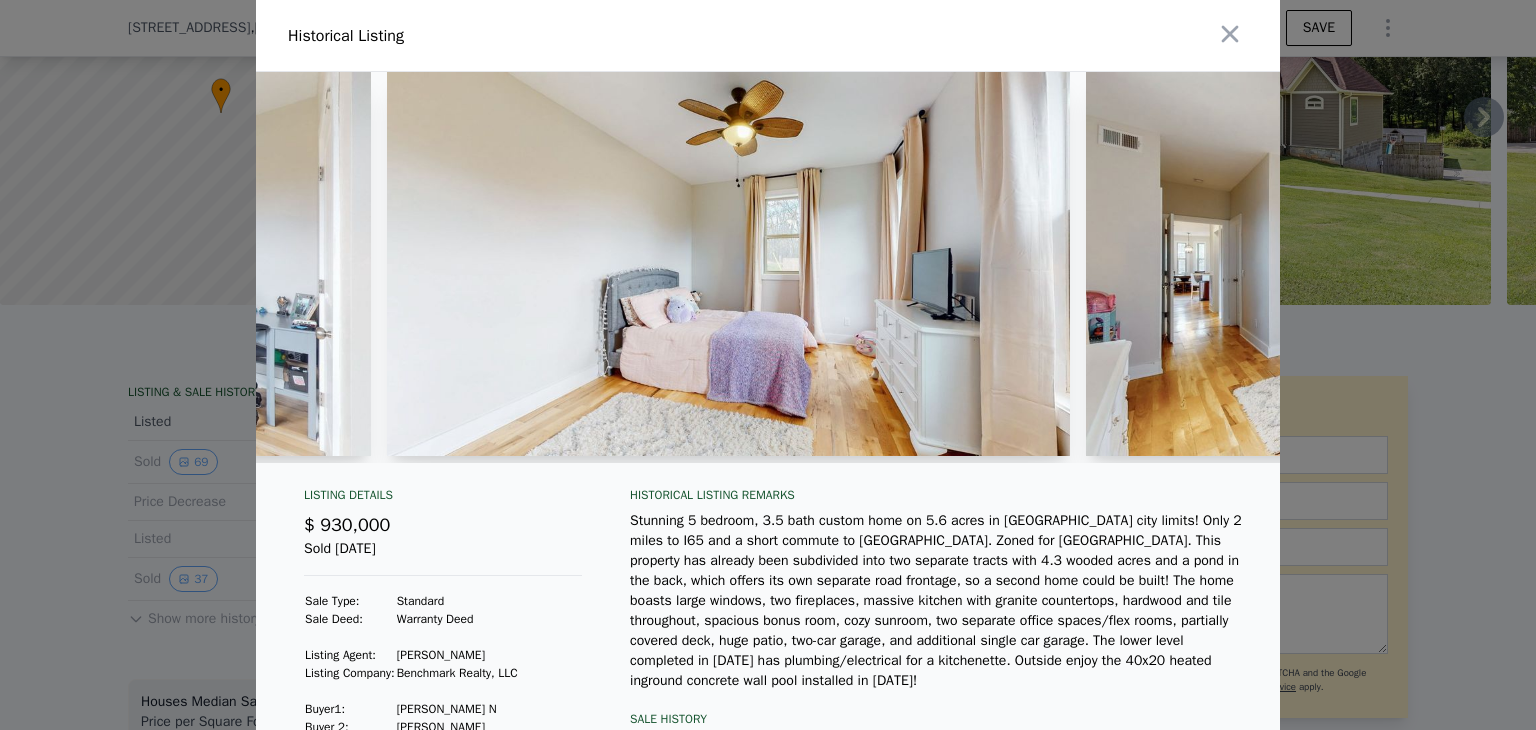 scroll, scrollTop: 0, scrollLeft: 19361, axis: horizontal 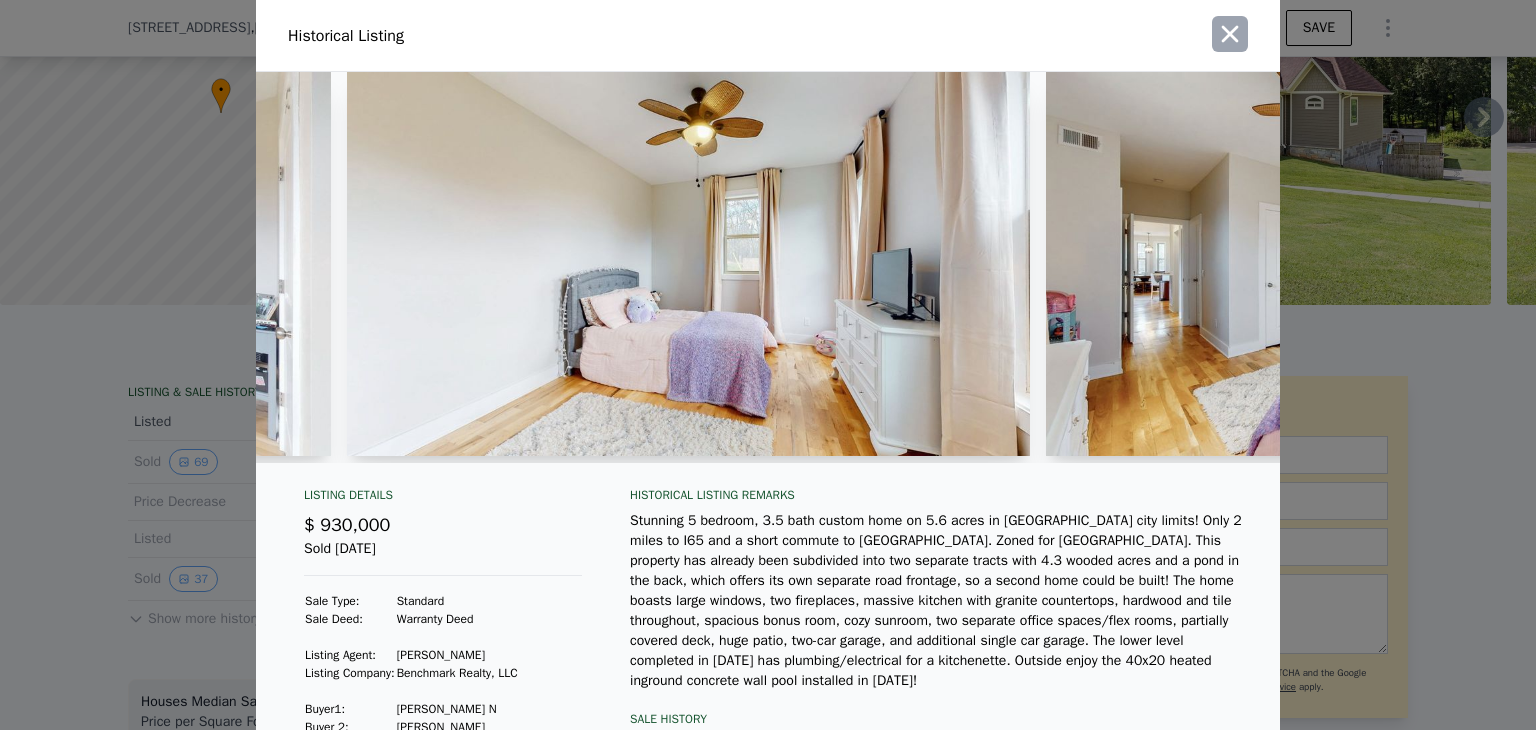 click 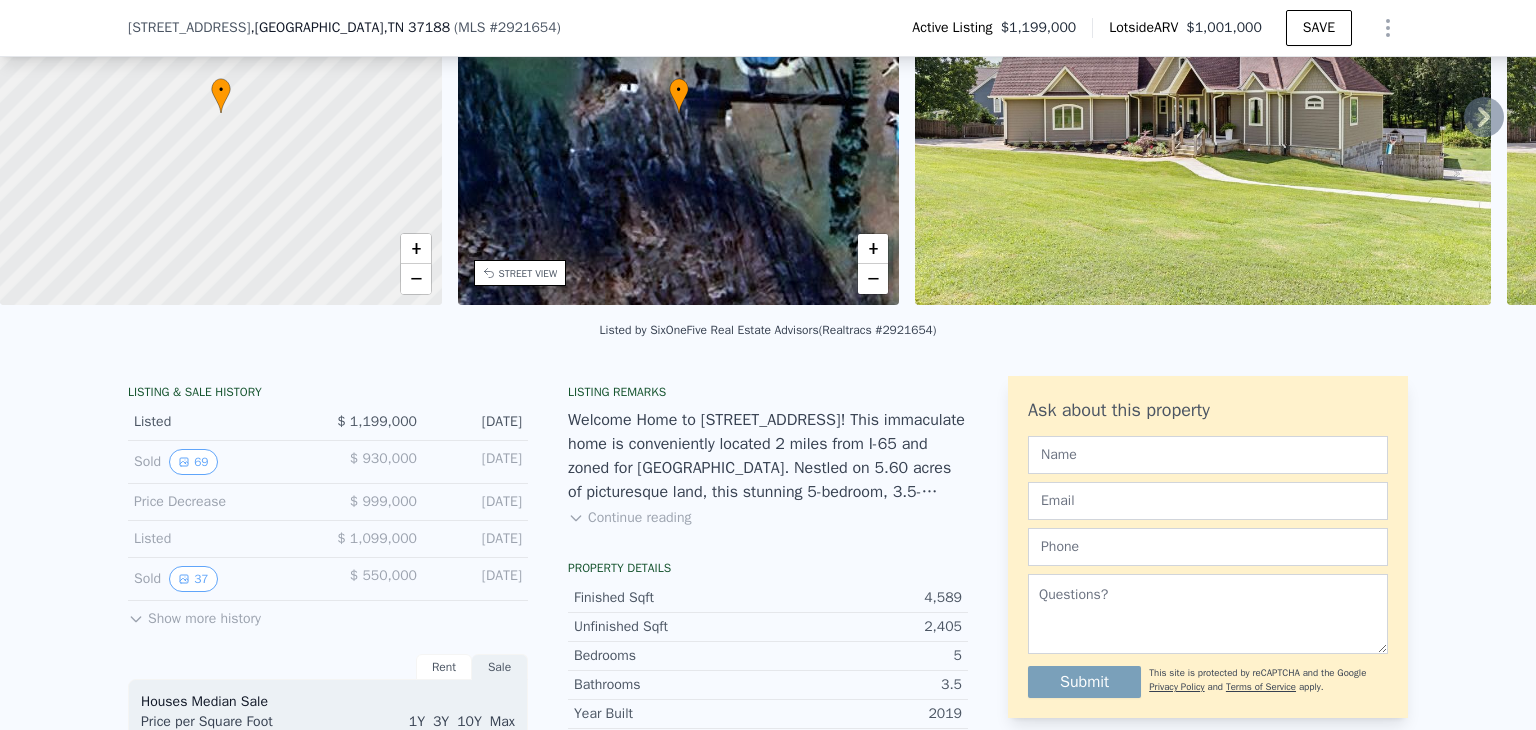 click on "LISTING & SALE HISTORY Listed $ 1,199,000 Jun 21, 2025 Sold 69 $ 930,000 Jul 23, 2023 Price Decrease $ 999,000 Jul 23, 2023 Listed $ 1,099,000 Mar 19, 2023 Sold 37 $ 550,000 Apr 28, 2020 Price Decrease $ 525,000 Apr 28, 2020 Listed $ 599,900 Mar 24, 2020  Show more history Rent Sale Rent over time Price per Square Foot 1Y 3Y 10Y Max 2024 2024 2025 2025 2025 $1.21 $1.245 $1.28 $1.315 $1.35 $1.385 $1.42 $1.455 $1.5 Robertson Co. White House Metro Sep 15, 2024 Houses Median Sale Price per Square Foot 1Y 3Y 10Y Max 2013 2014 2015 2016 2018 2019 2020 2021 2023 2024 $46 $76 $106 $136 $166 $196 $226 $281 Robertson Co. White House Zip Sale Feb 15, 2013 Loan history from public records Conventional 6.69% $714,000 7/25/2023 Conventional 3.6% $495,000 4/30/2020 Estimated Equity 42% equity $1,199,000 Value $930,000 Last Sale $269,000 Appreciation $698,781 Principal $714,000 Initial Loan $15,219 Paid Down $500,219 Equity Listing remarks  Continue reading   Property details Finished Sqft 4,589 Unfinished Sqft 2,405 5 3.5 2" at bounding box center [768, 933] 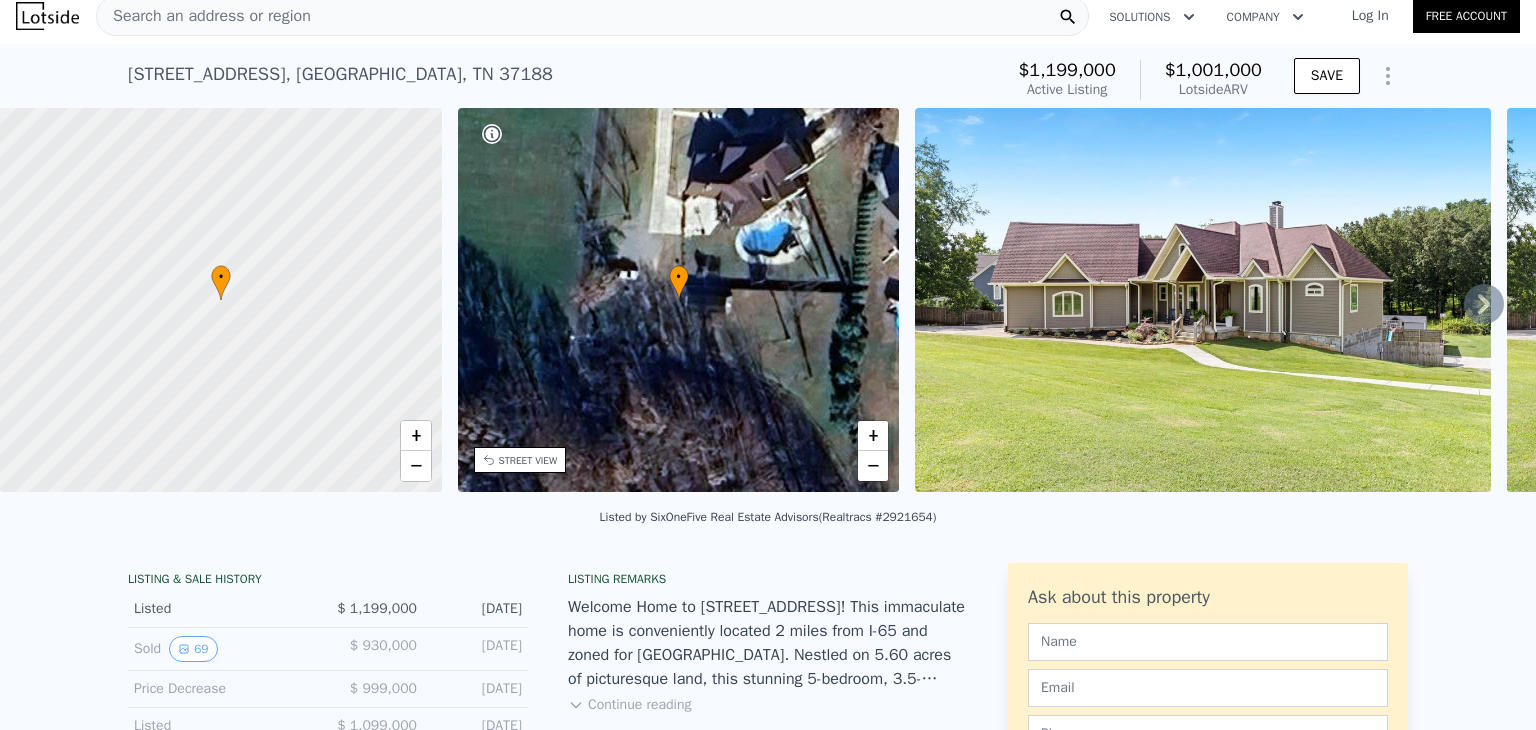 scroll, scrollTop: 0, scrollLeft: 0, axis: both 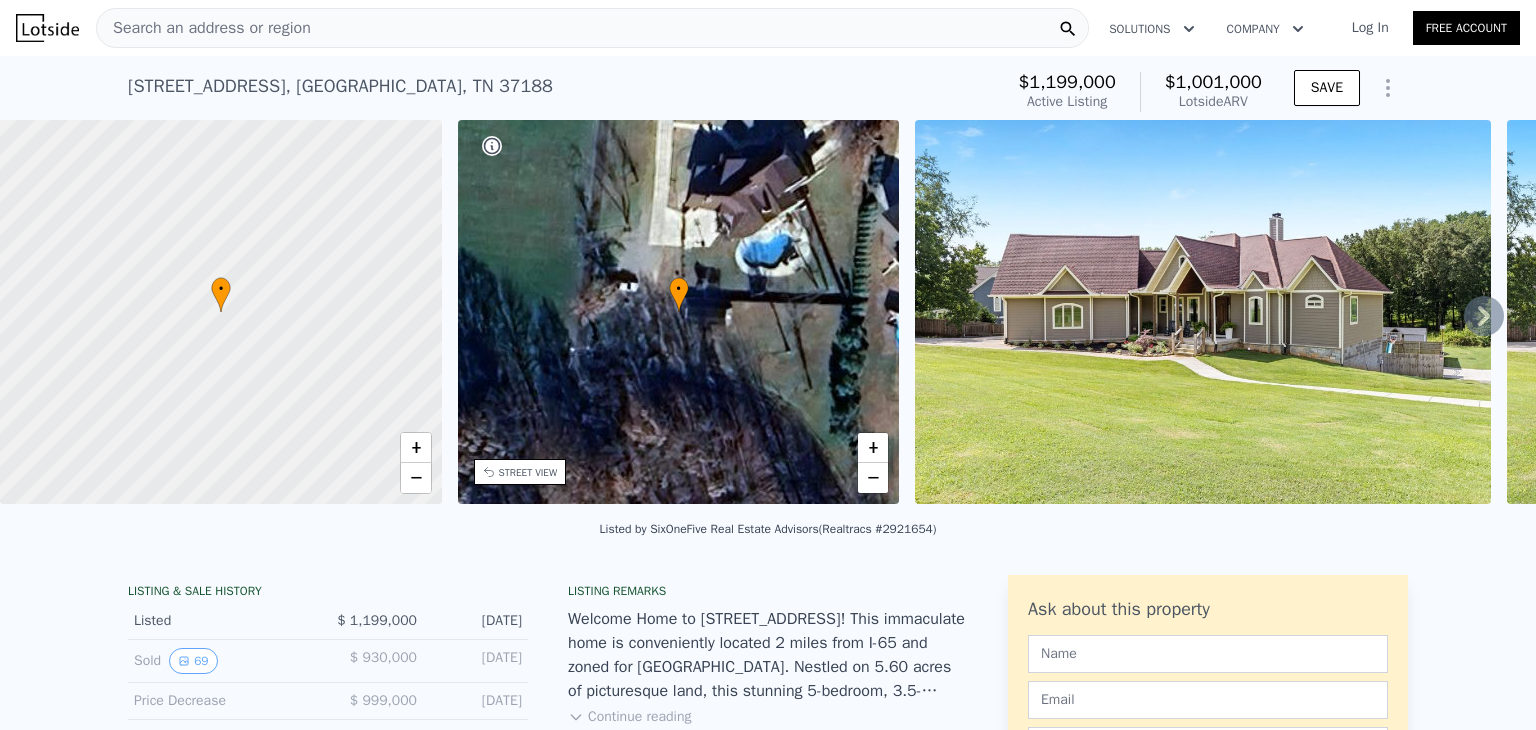 click 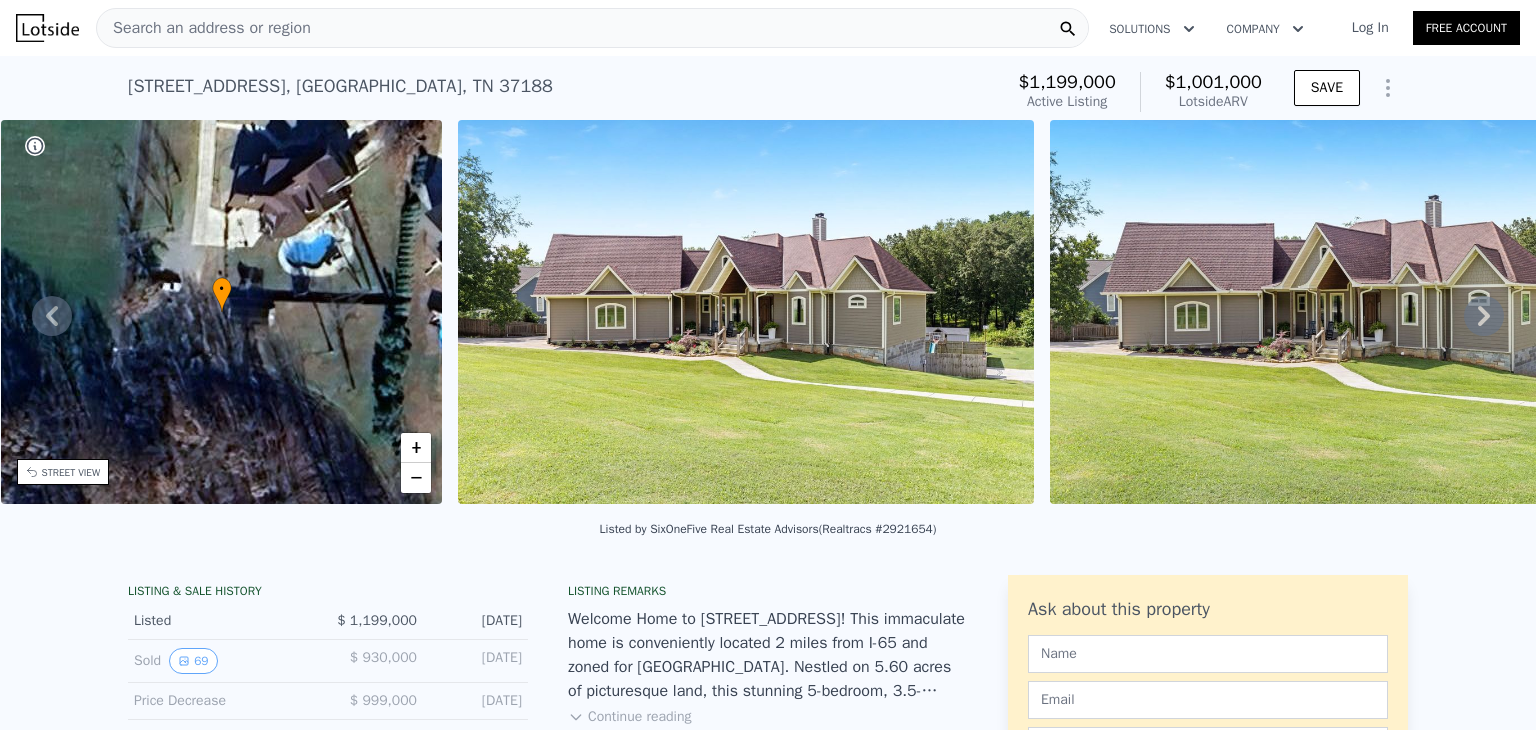 click 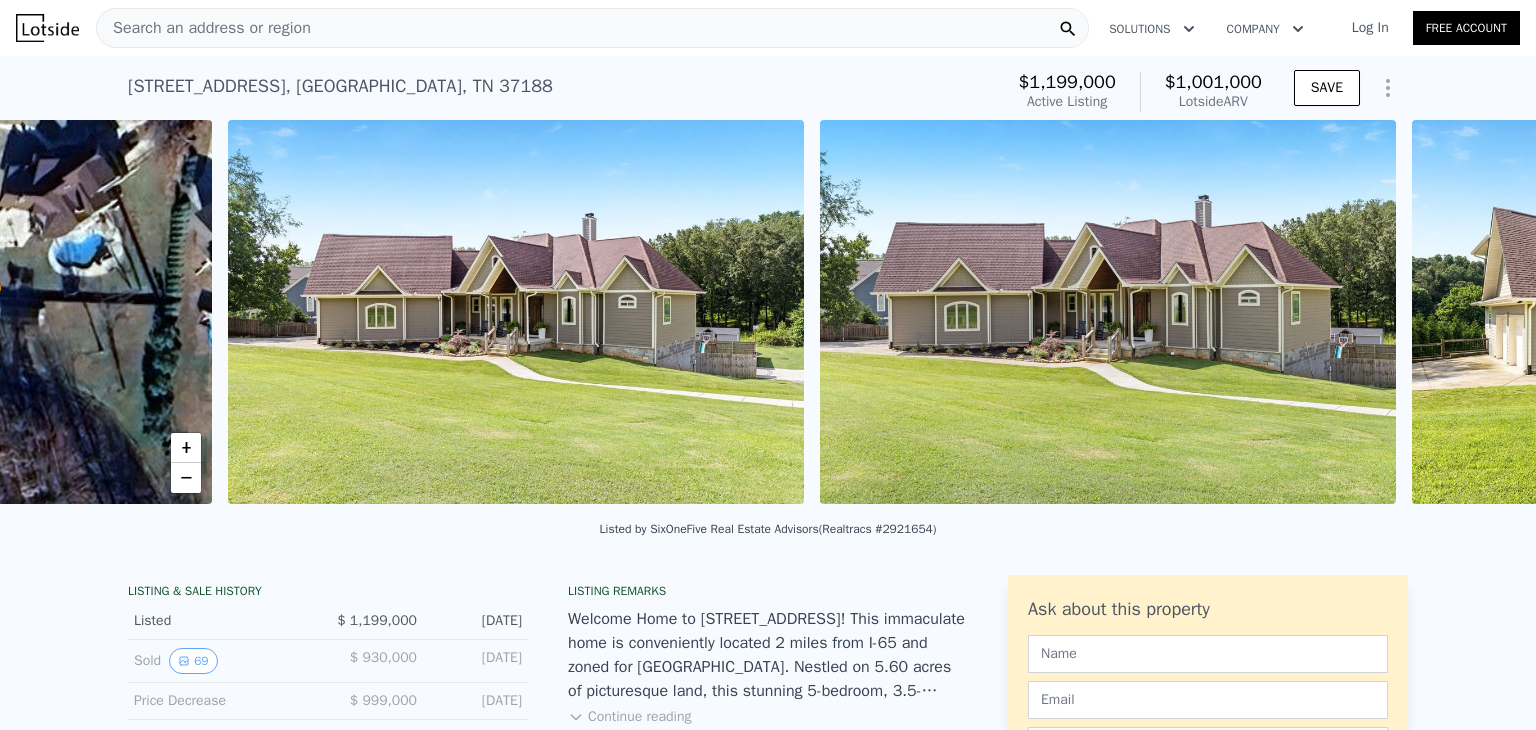 scroll, scrollTop: 0, scrollLeft: 915, axis: horizontal 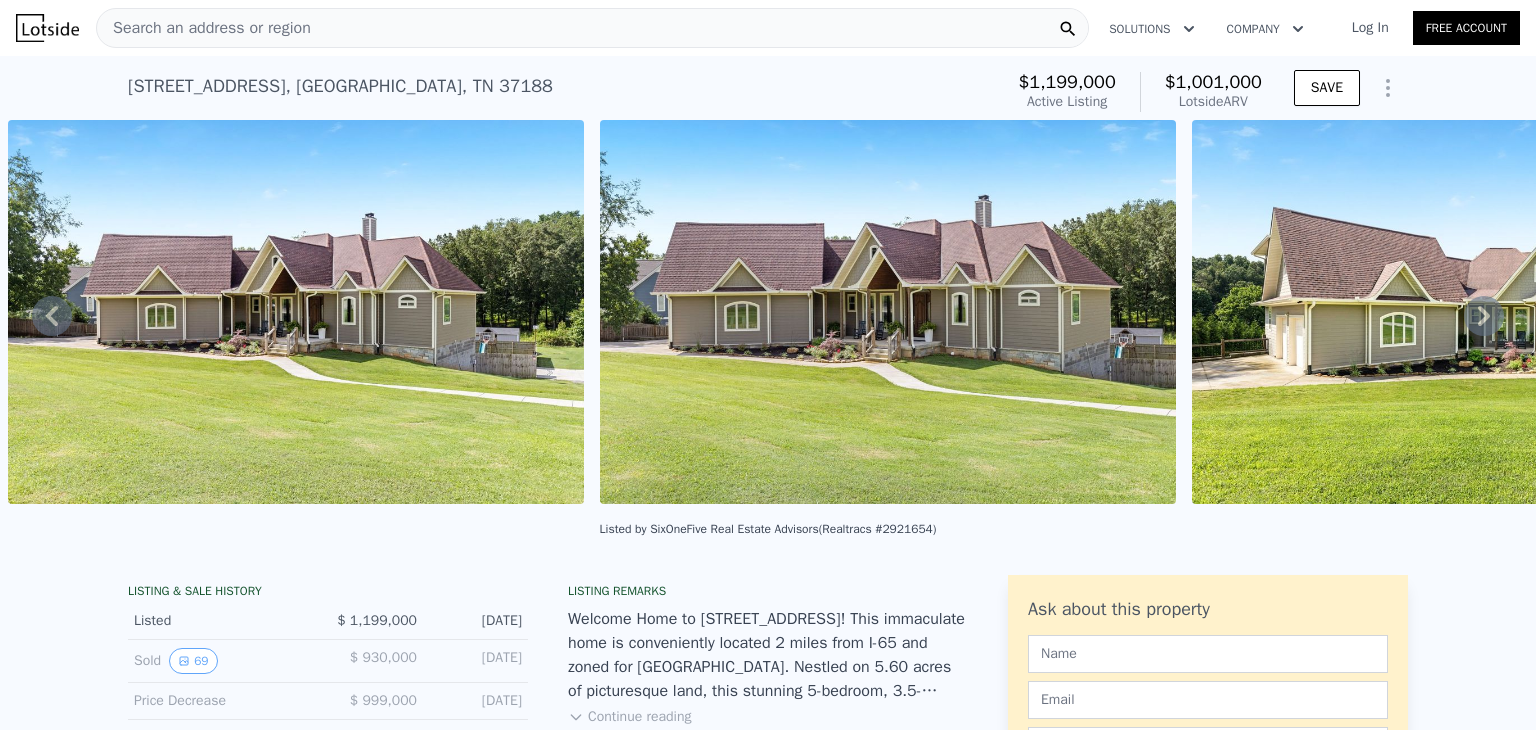 click 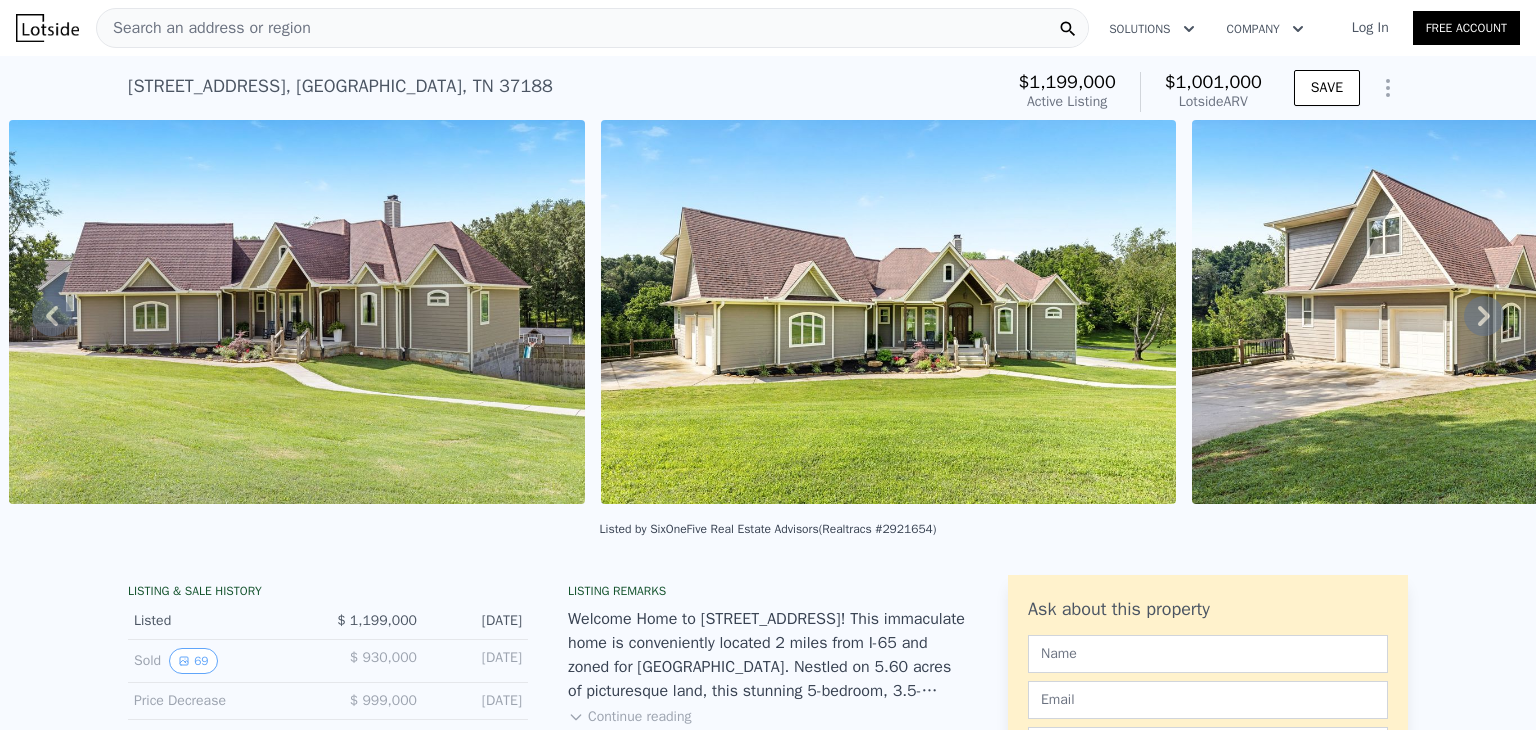 click 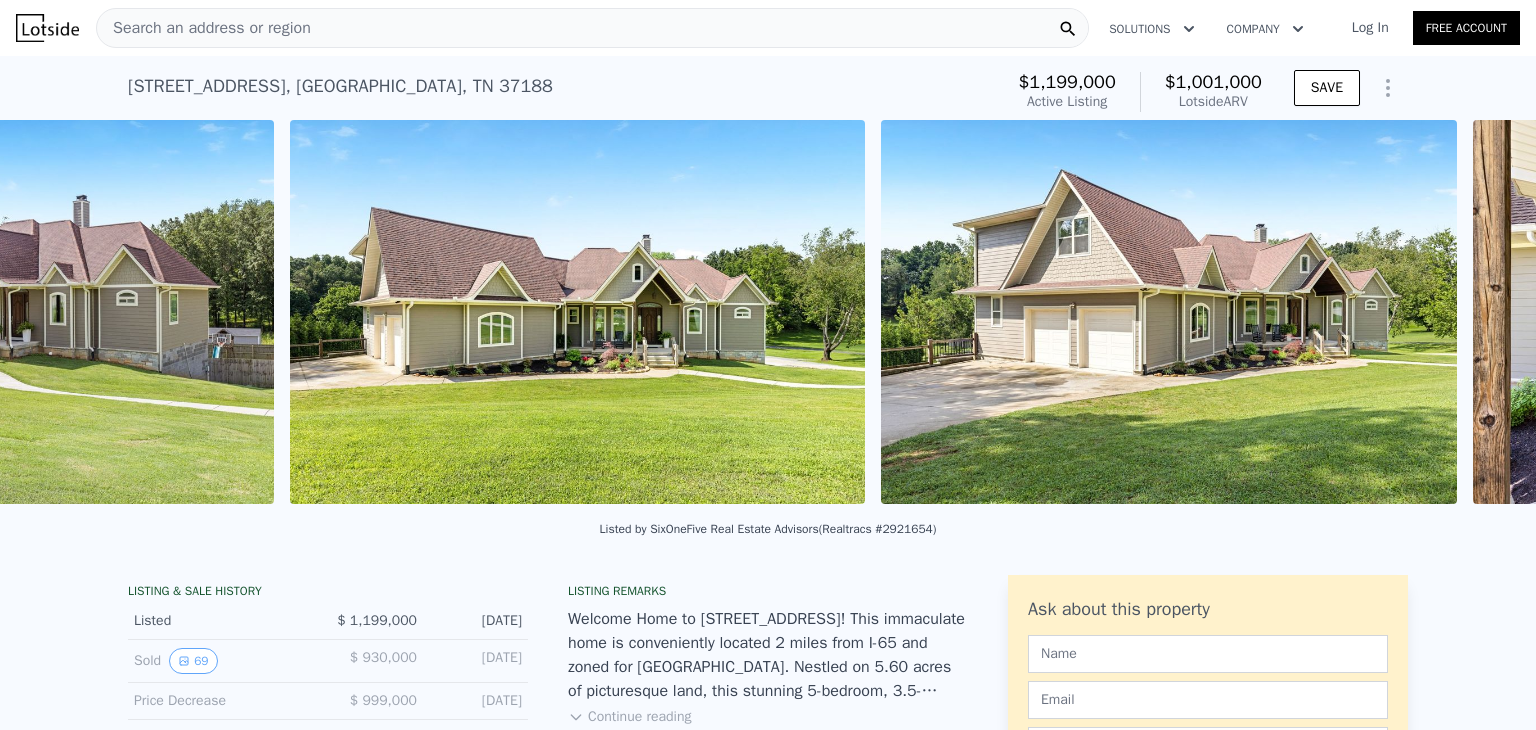 scroll, scrollTop: 0, scrollLeft: 2098, axis: horizontal 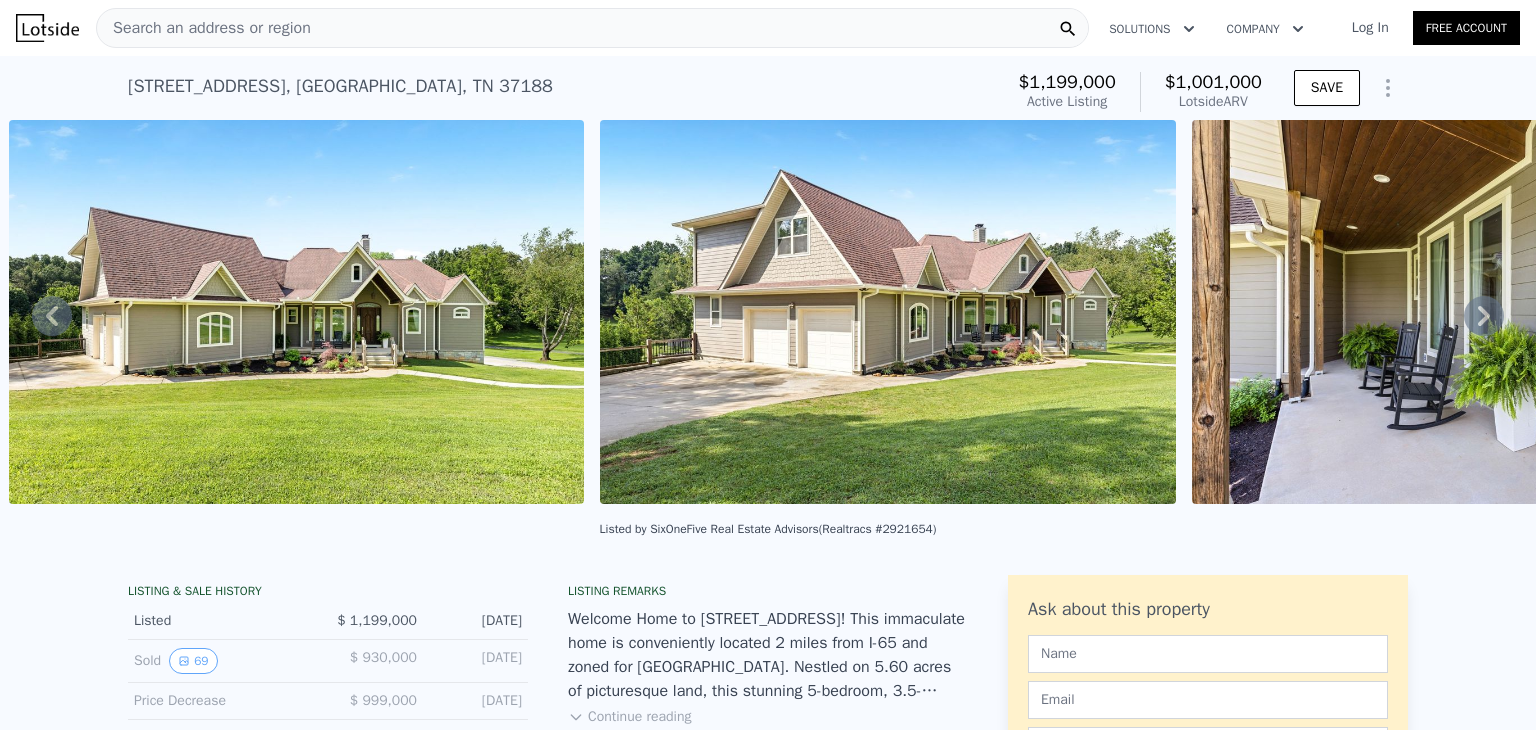 click at bounding box center [888, 312] 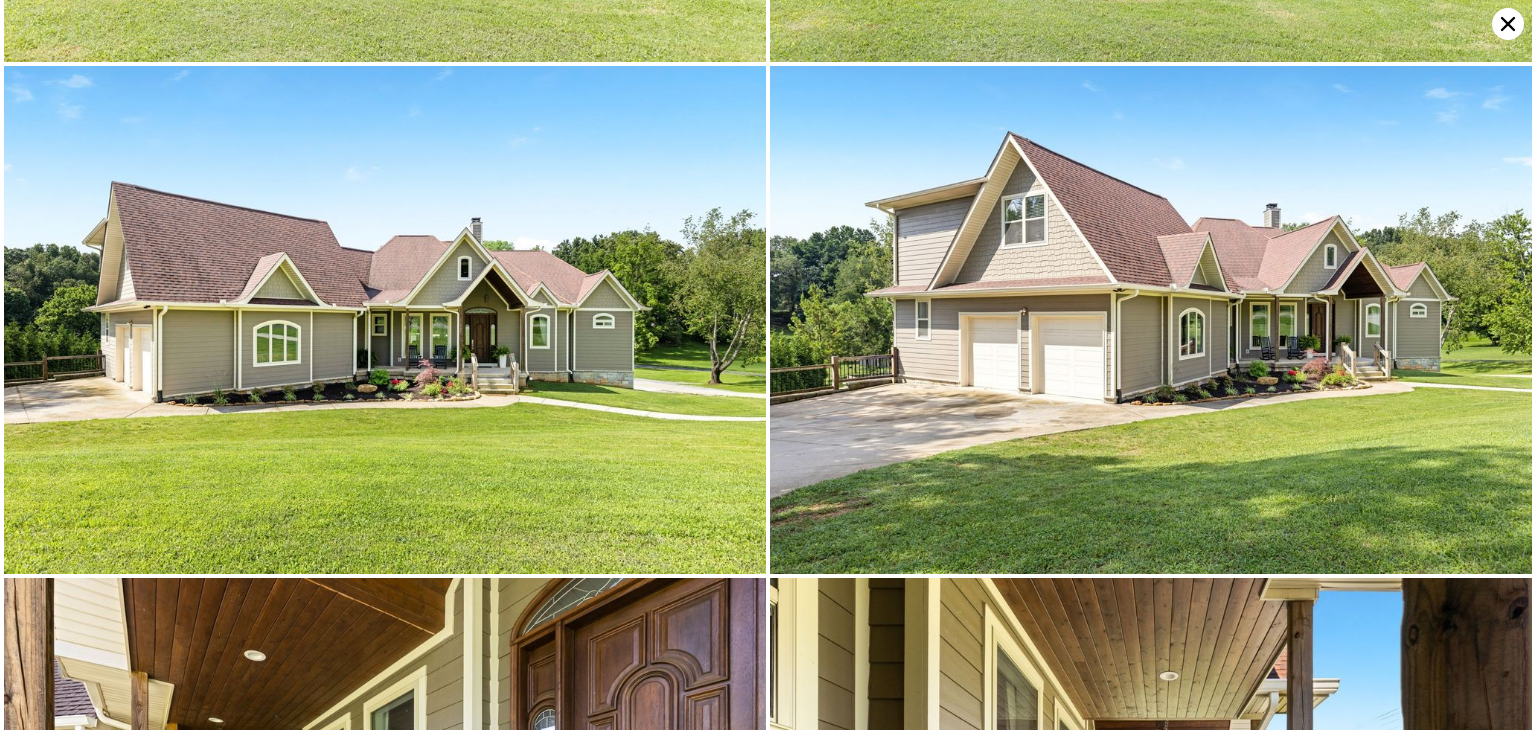 scroll, scrollTop: 512, scrollLeft: 0, axis: vertical 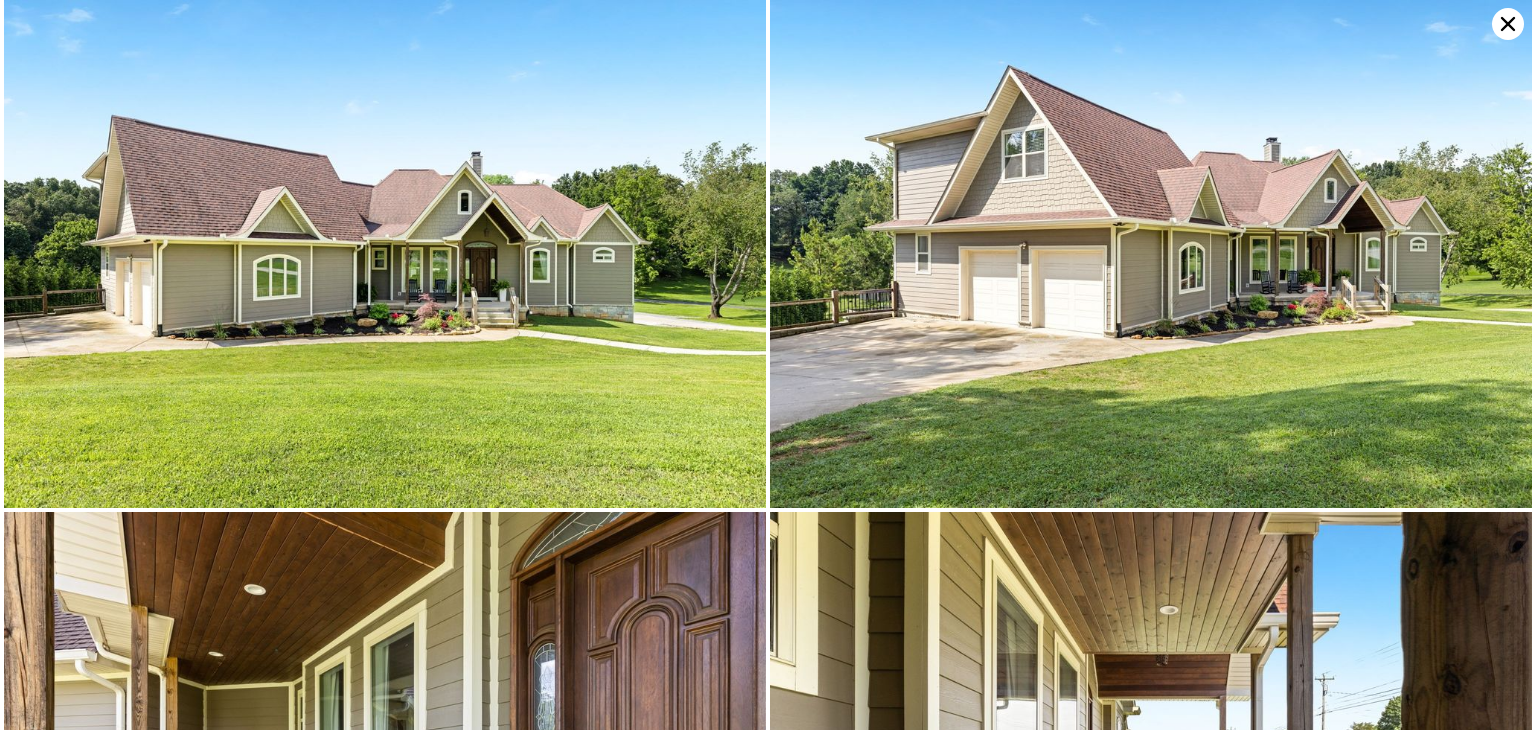click at bounding box center (1151, 254) 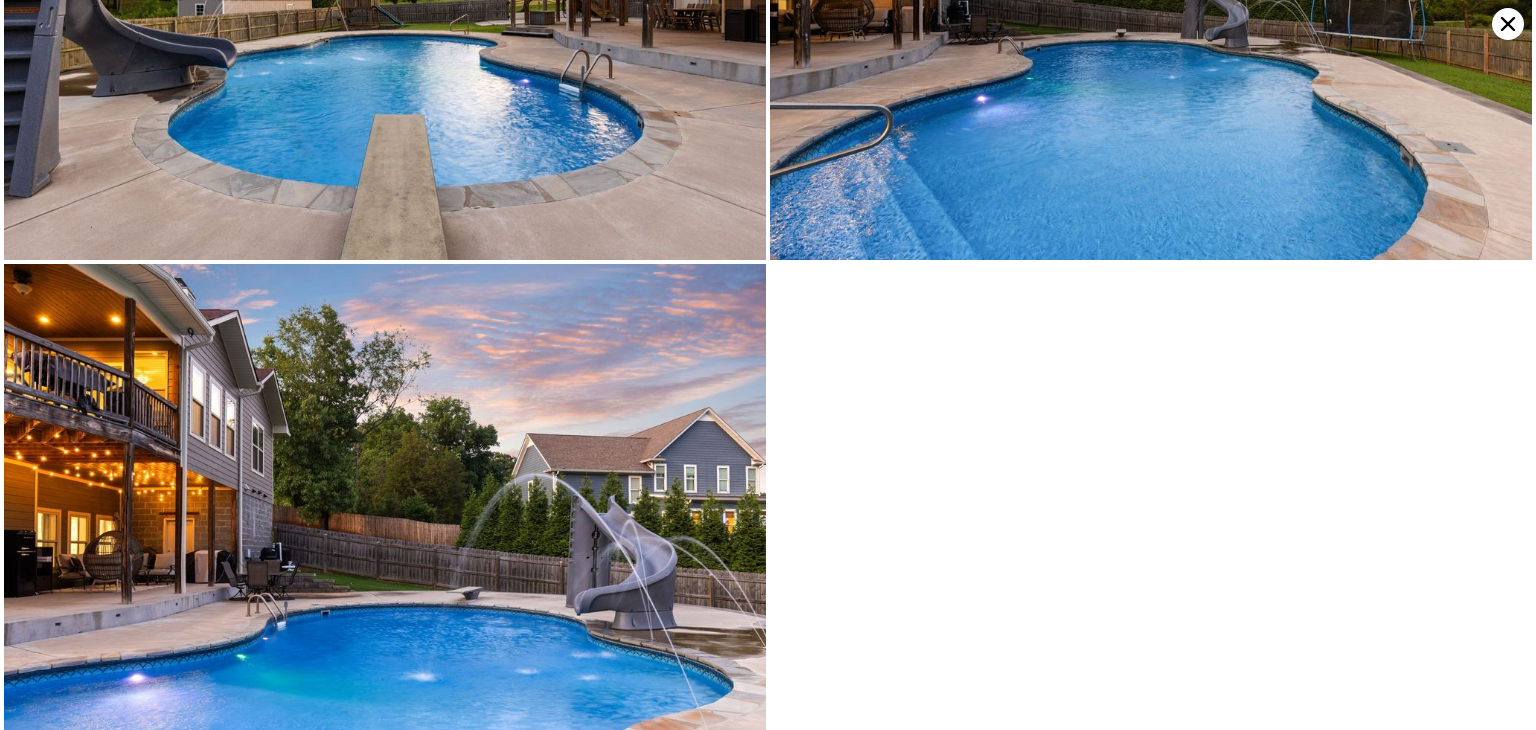 scroll, scrollTop: 19244, scrollLeft: 0, axis: vertical 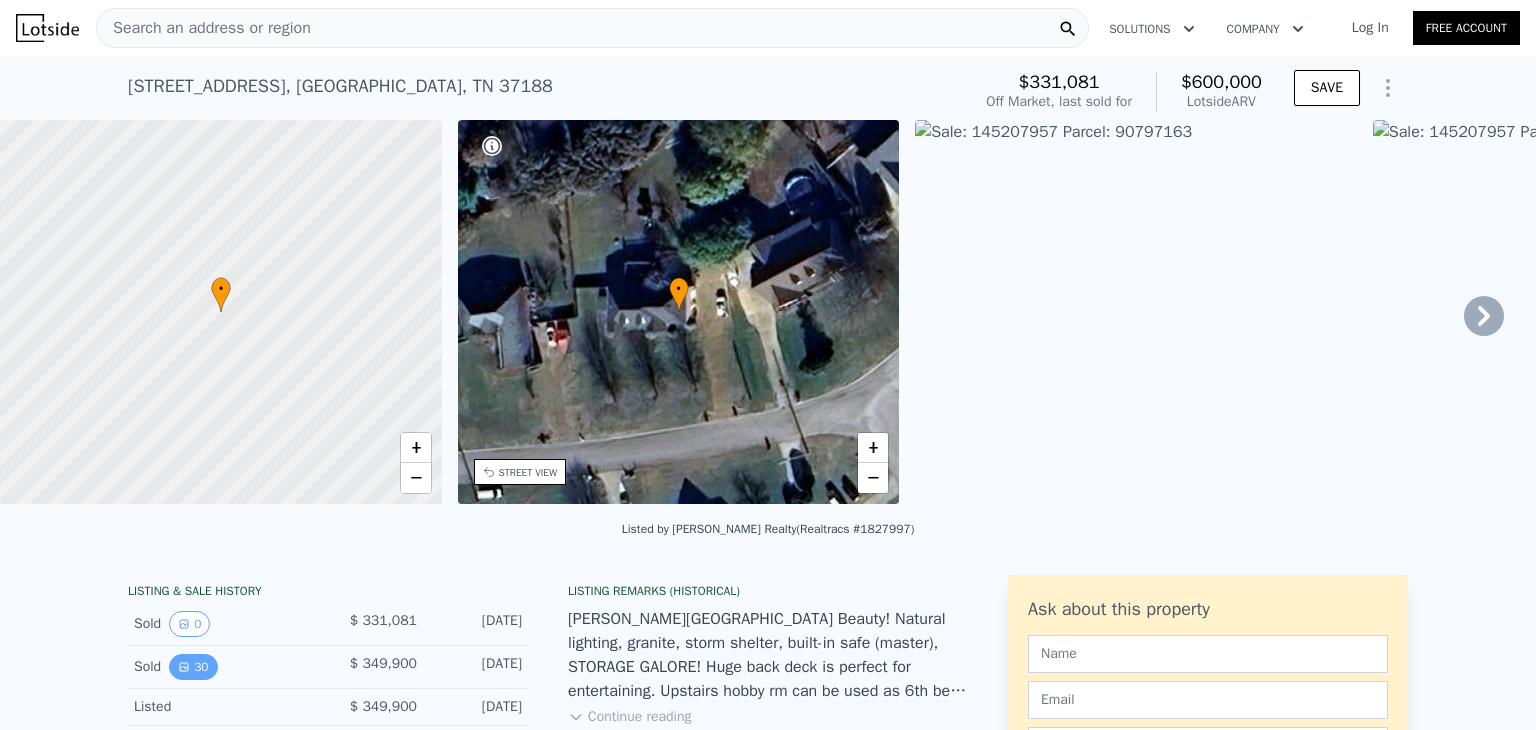 click on "30" at bounding box center (193, 667) 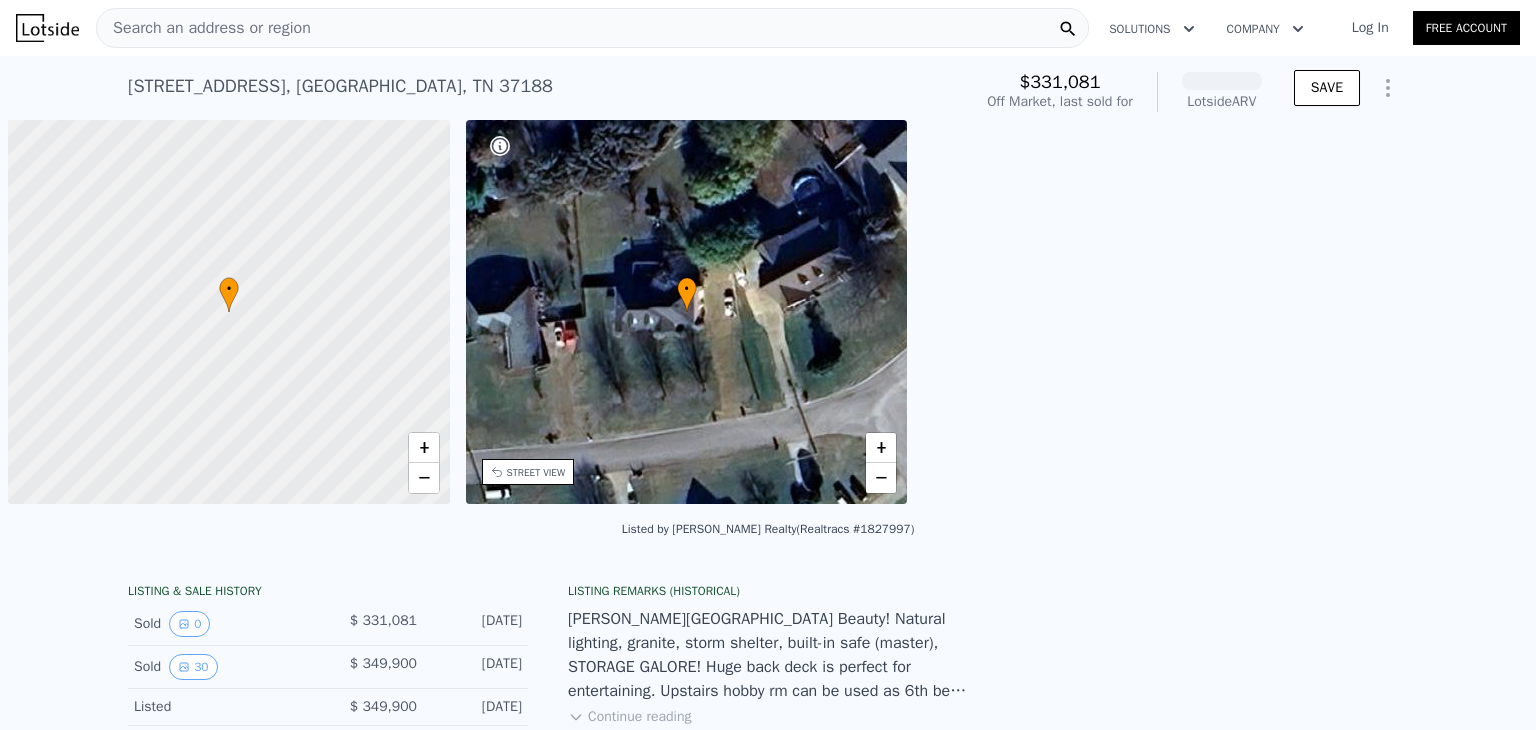 scroll, scrollTop: 0, scrollLeft: 0, axis: both 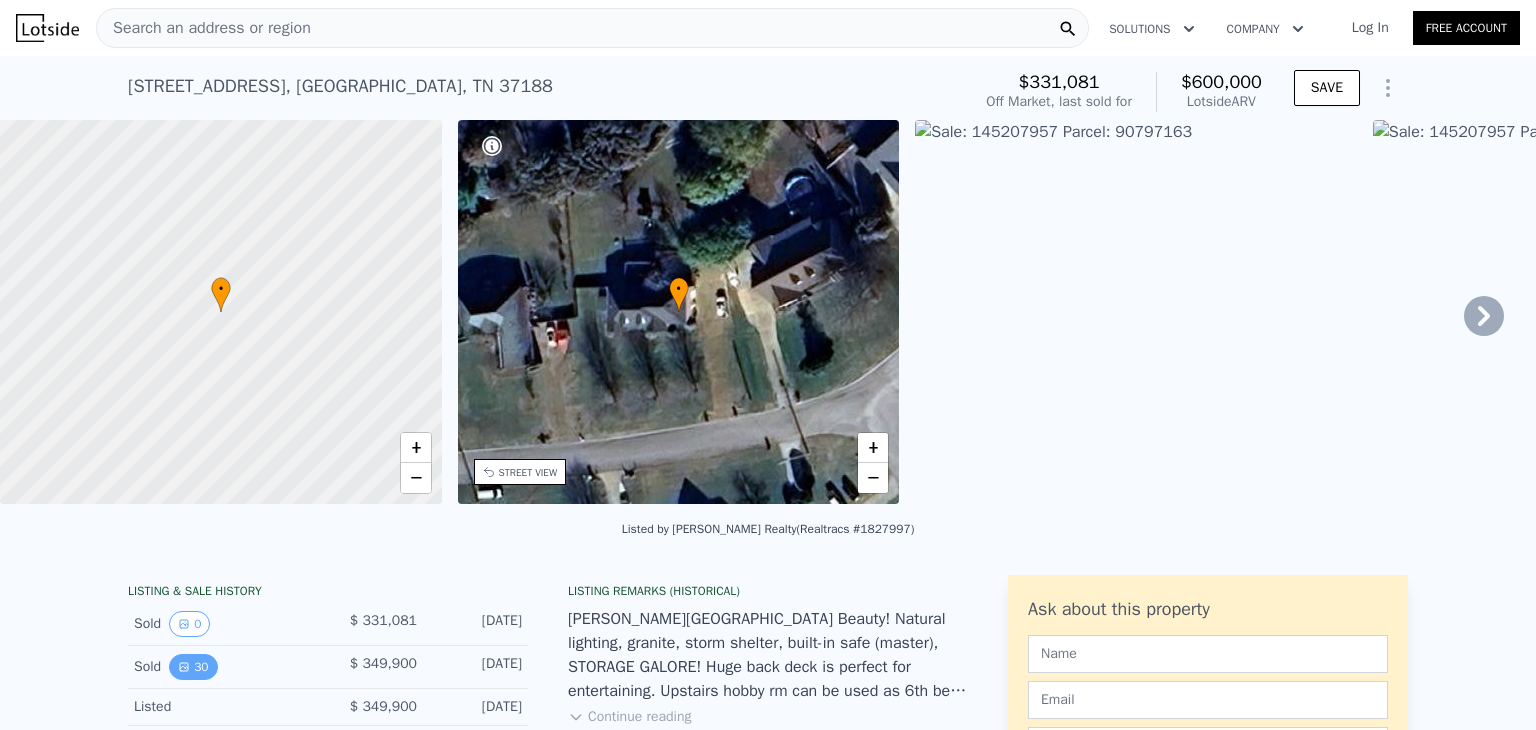 click on "30" at bounding box center [193, 667] 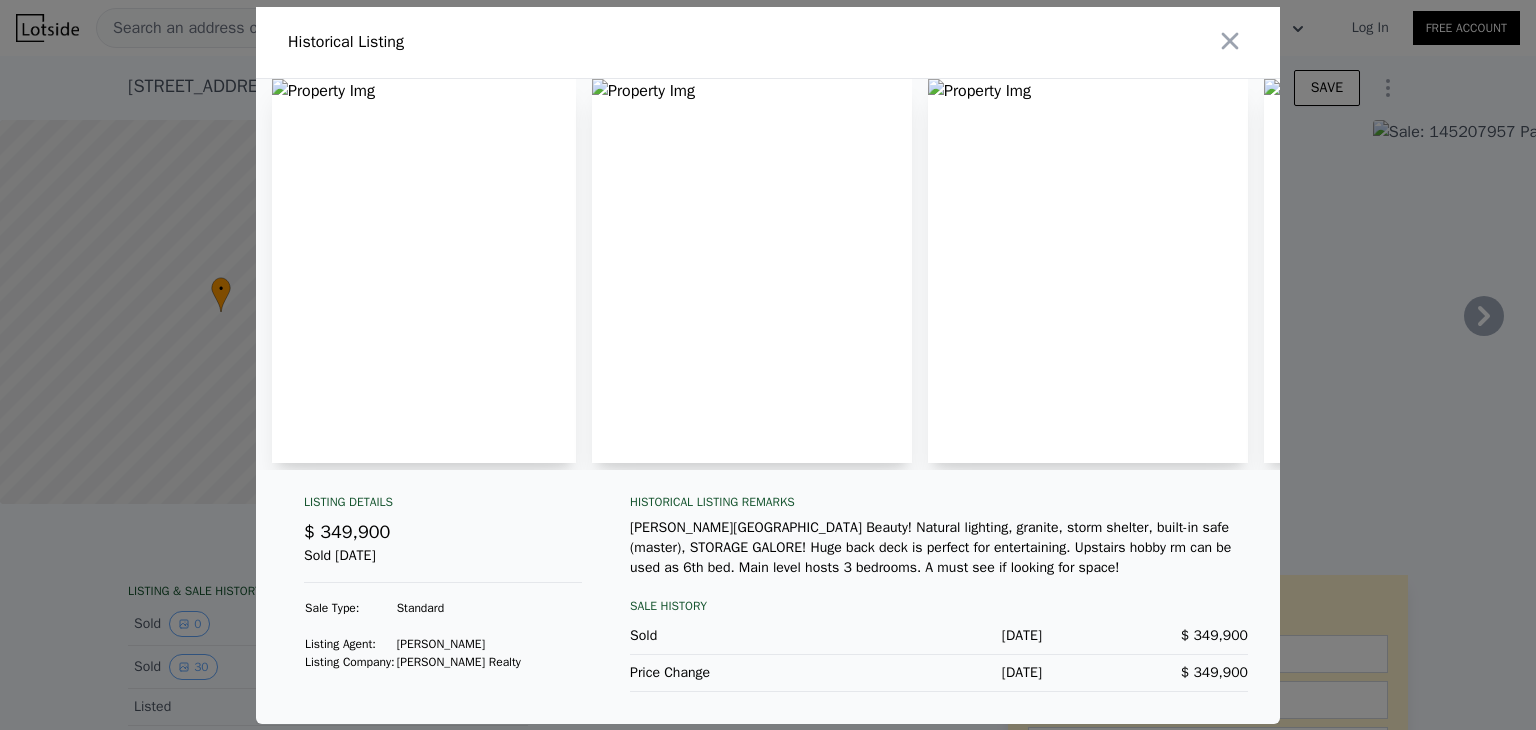 click on "Sold   [DATE]" at bounding box center (443, 564) 